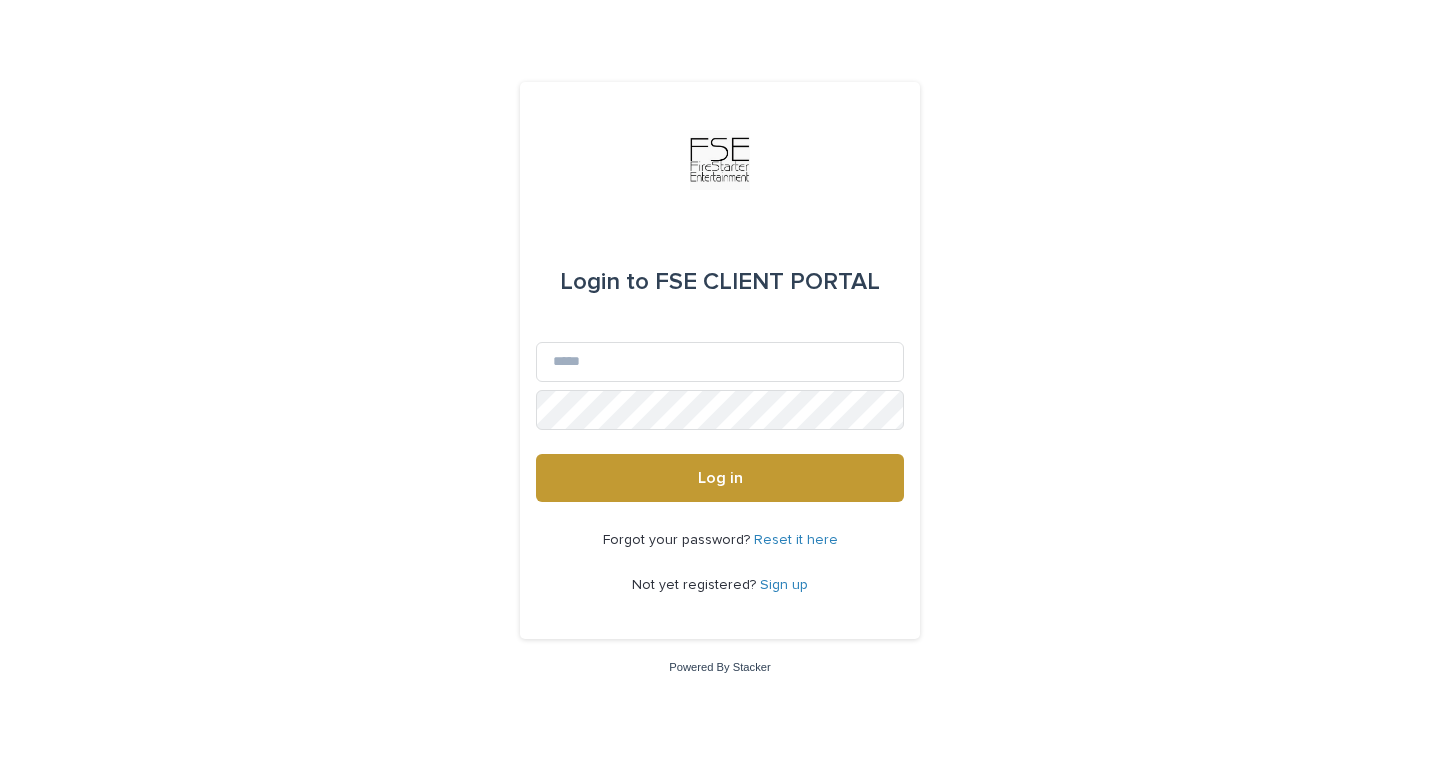 scroll, scrollTop: 0, scrollLeft: 0, axis: both 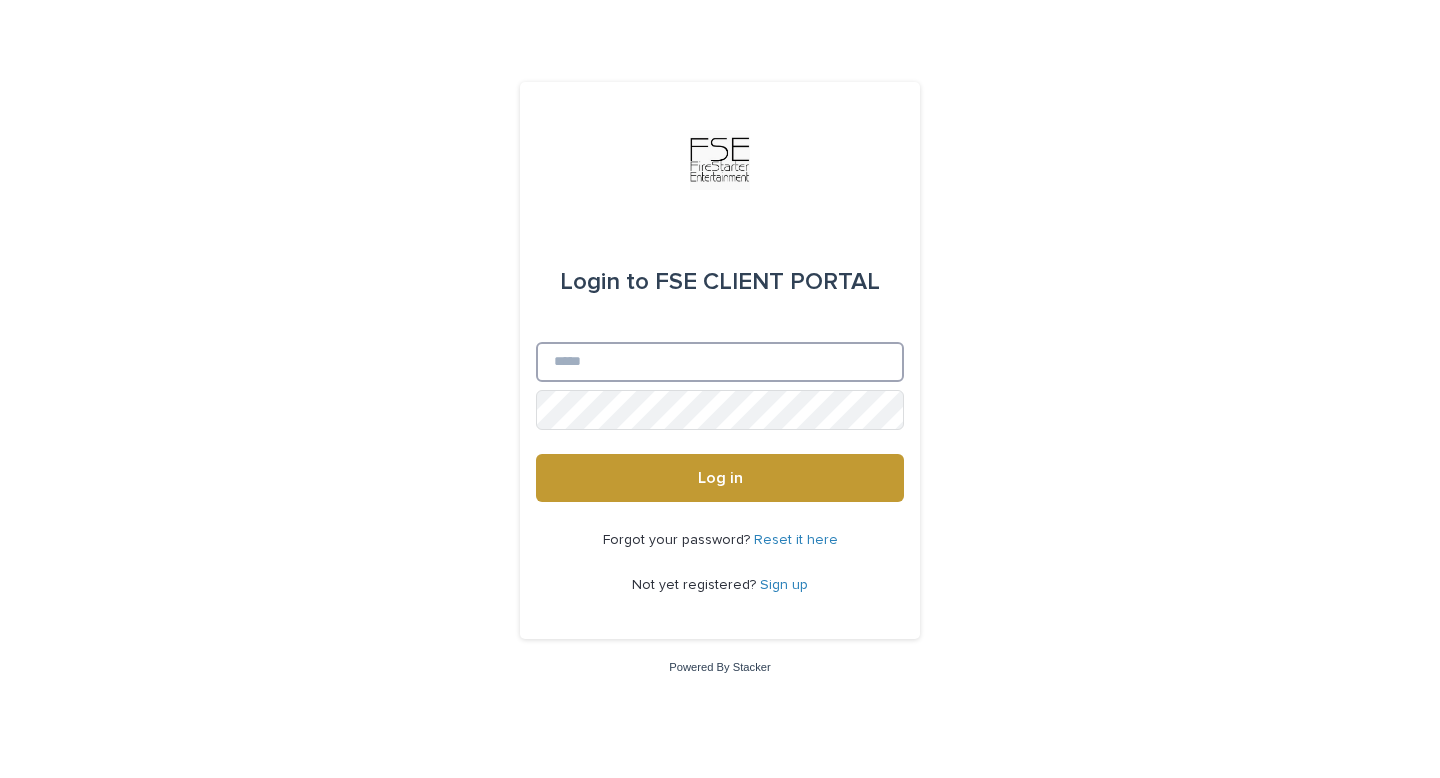 click on "Email" at bounding box center [720, 362] 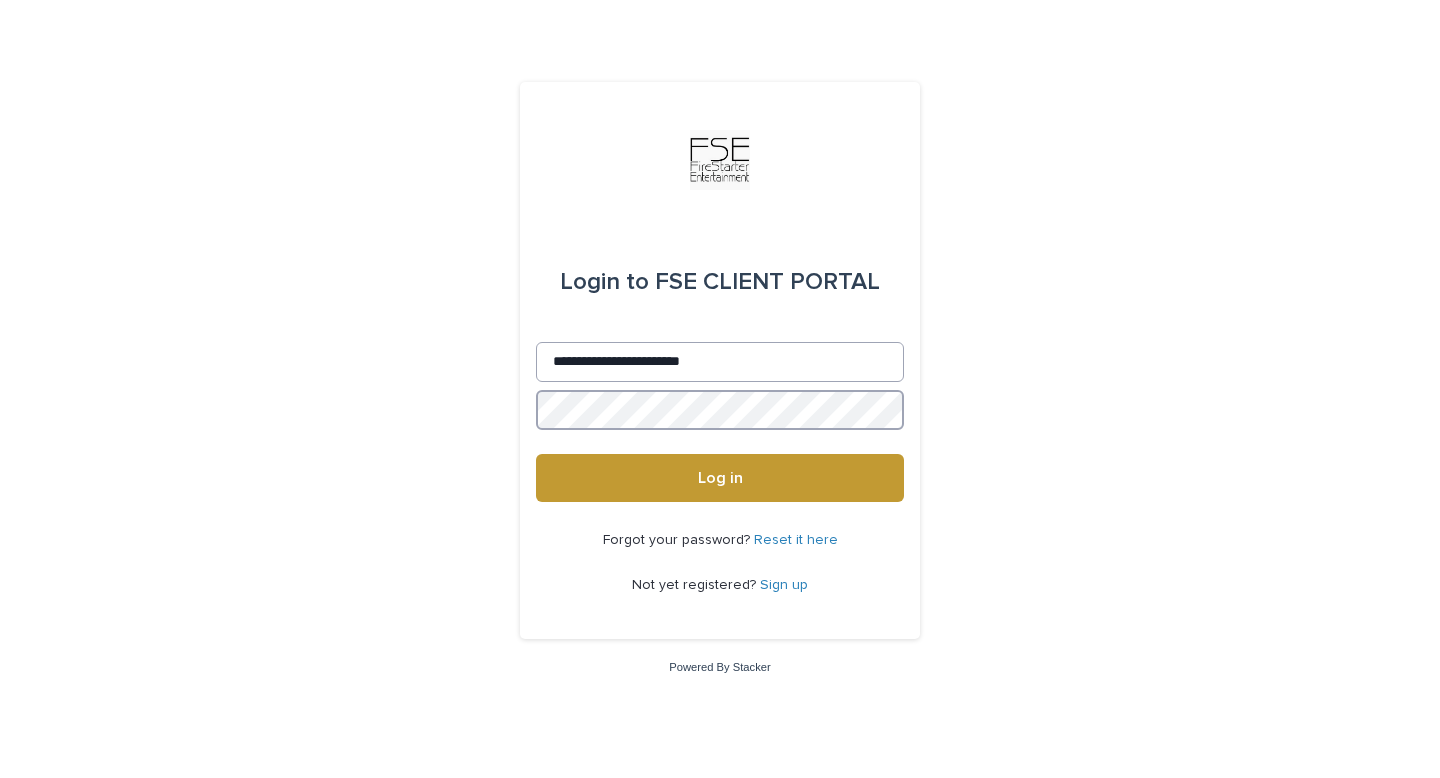 click on "Log in" at bounding box center (720, 478) 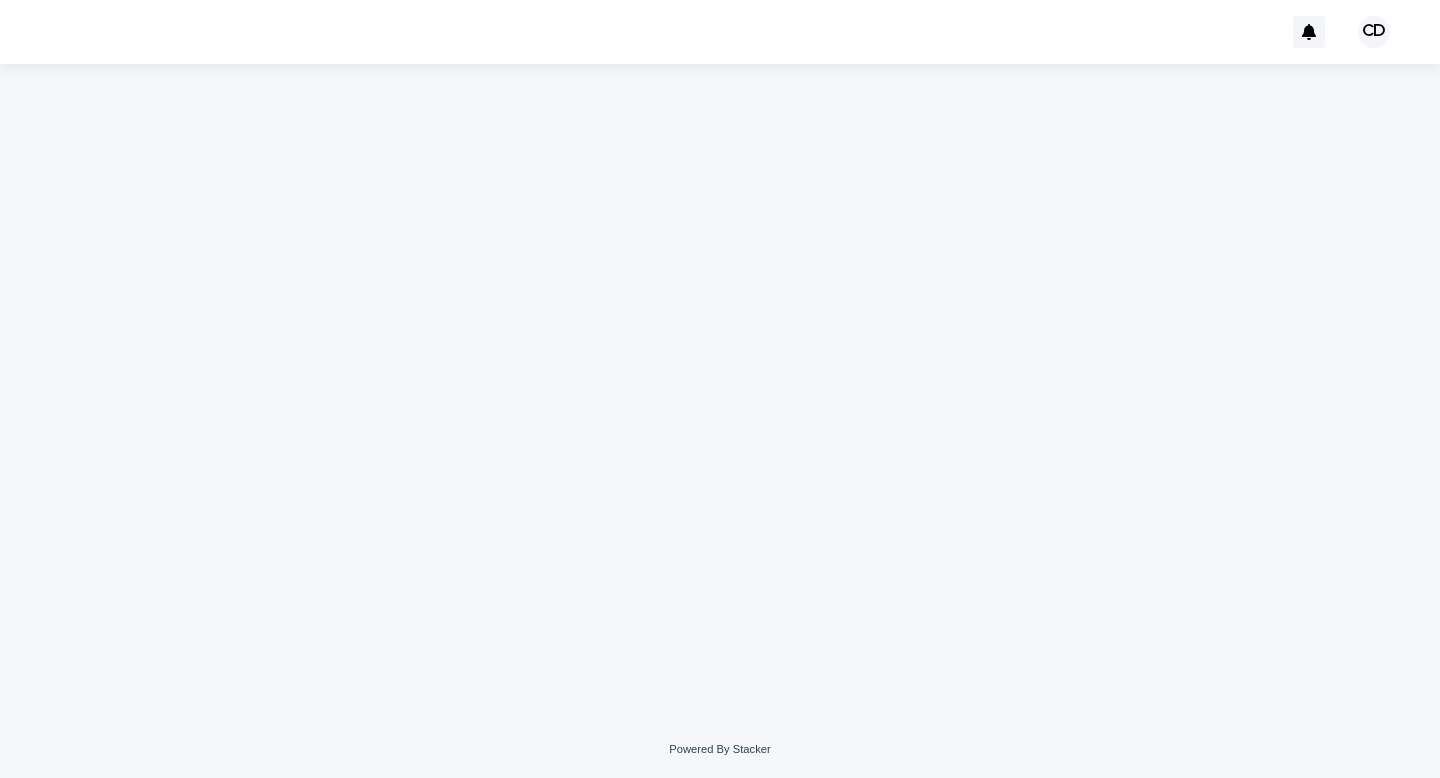 scroll, scrollTop: 0, scrollLeft: 0, axis: both 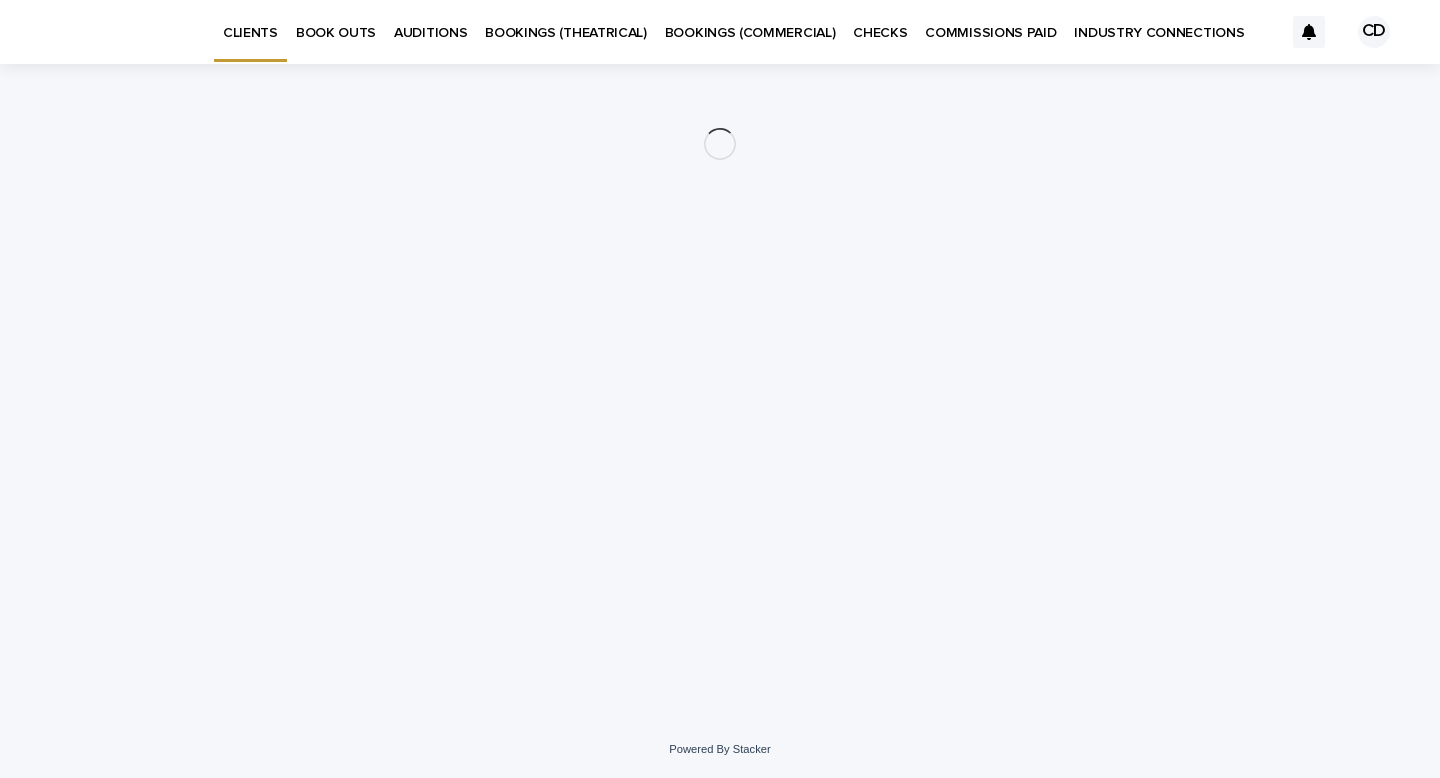 click on "BOOK OUTS" at bounding box center [336, 21] 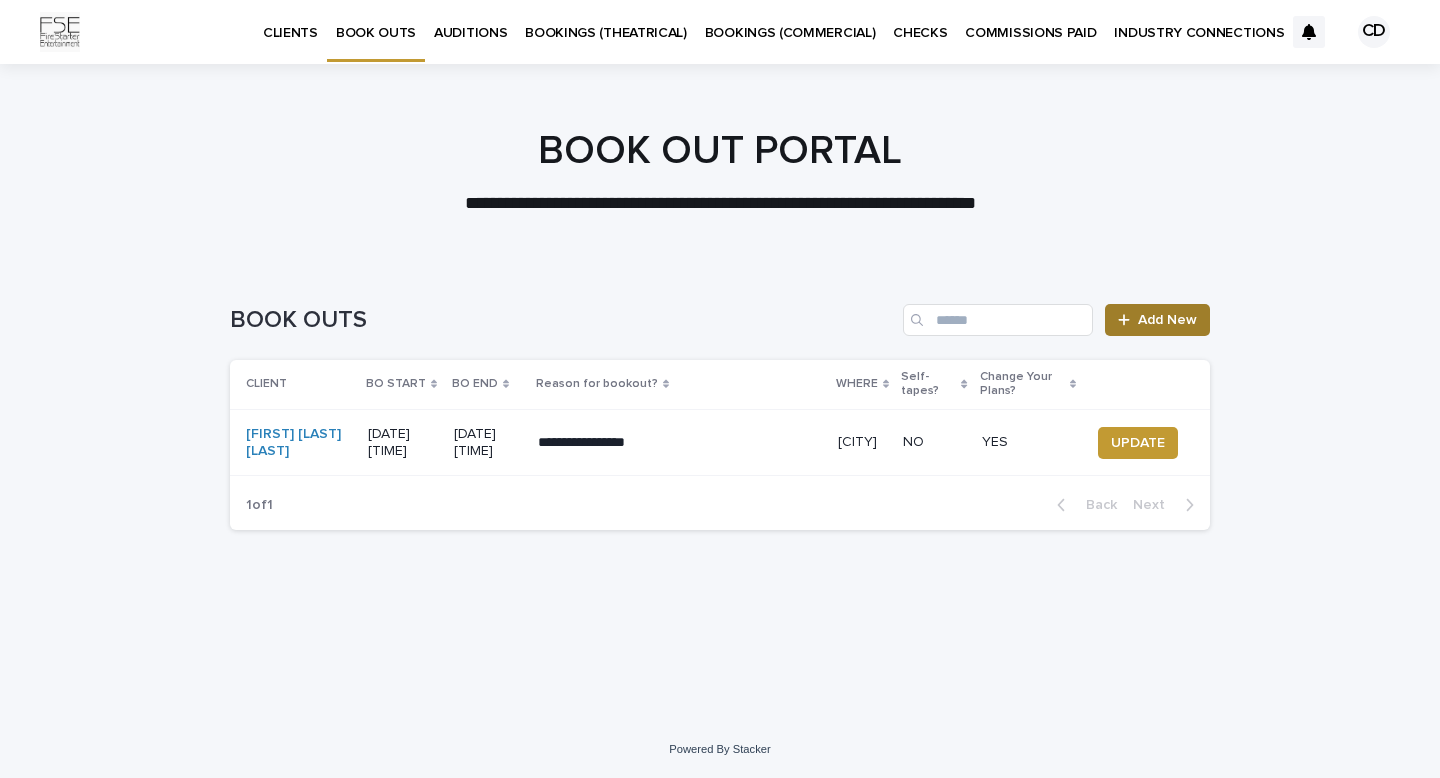 click on "Add New" at bounding box center [1167, 320] 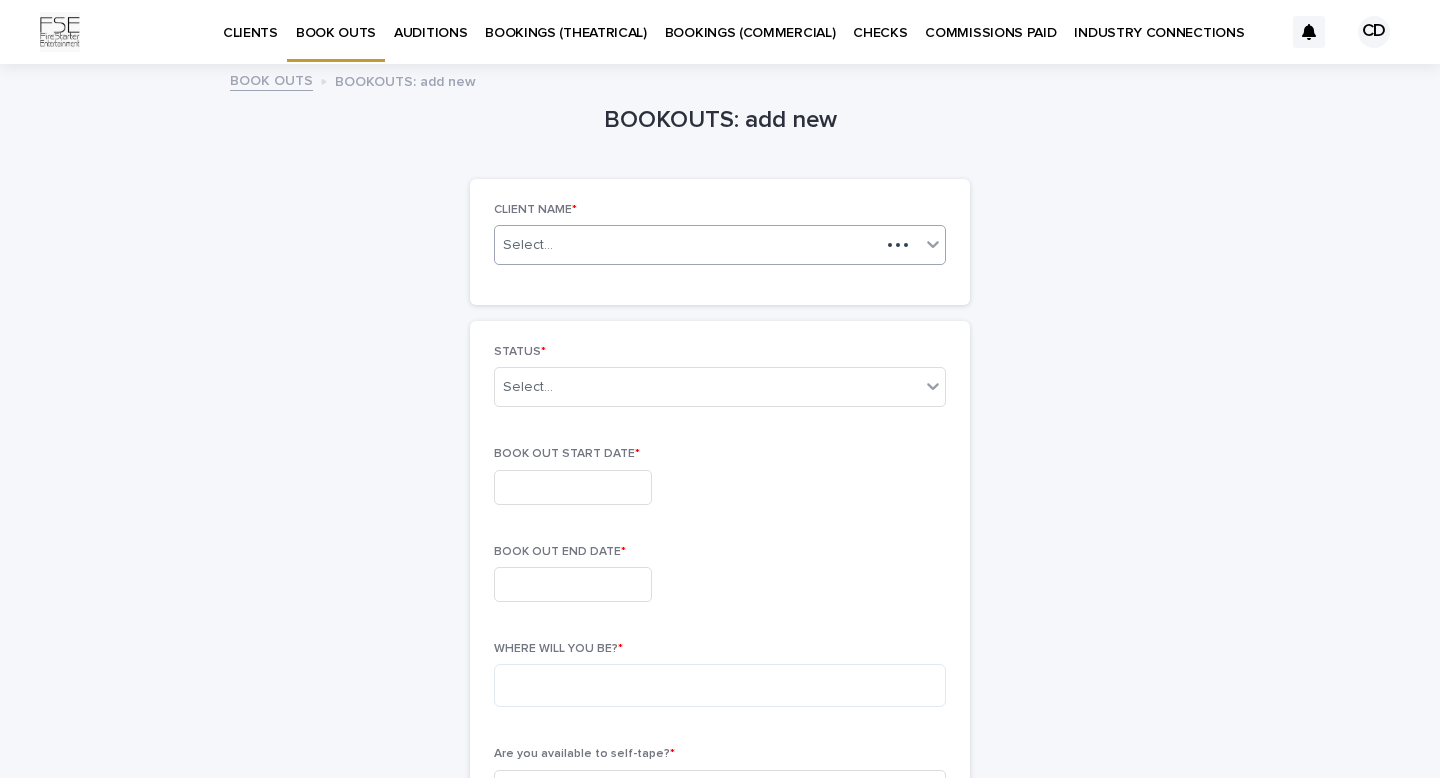 click on "Select..." at bounding box center (687, 245) 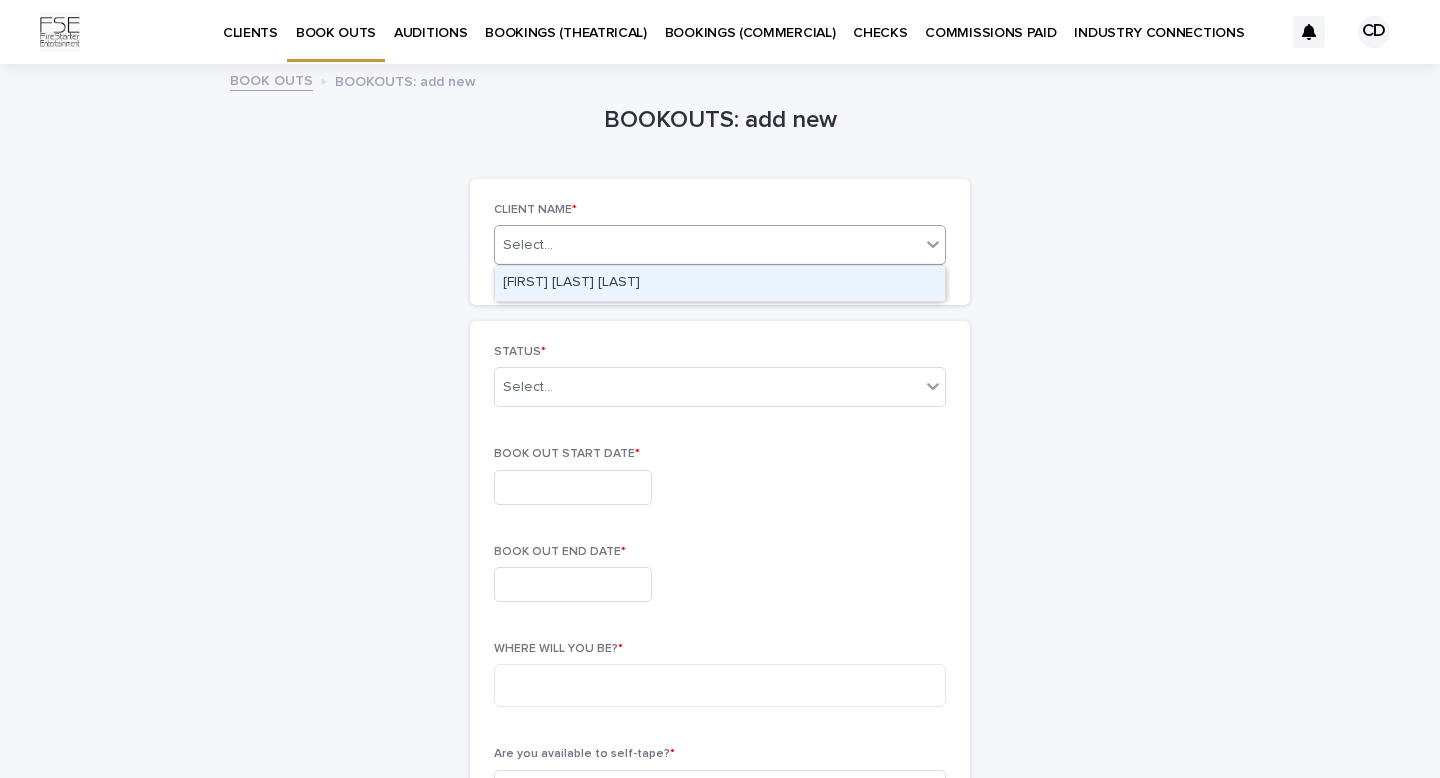 click on "Calvin James Davis" at bounding box center (720, 283) 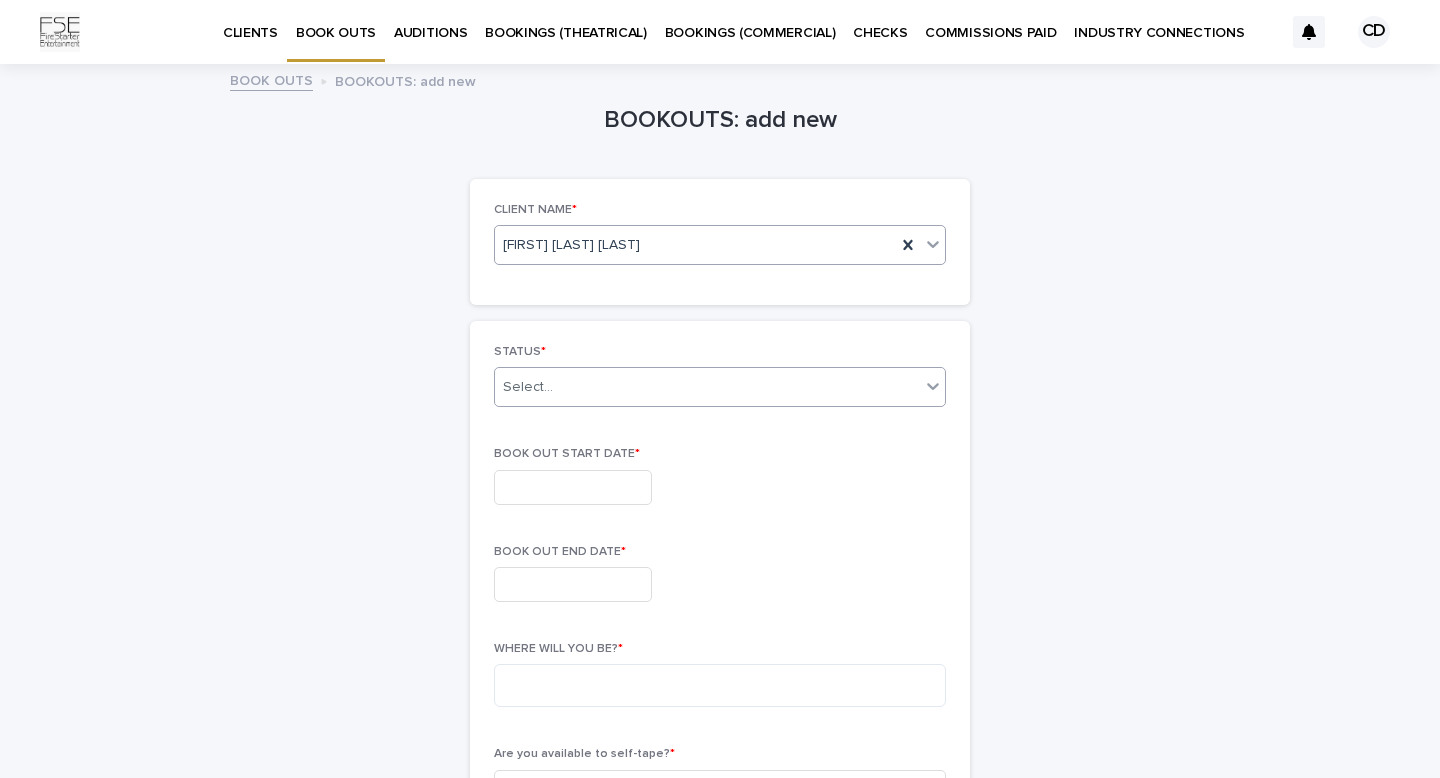 click on "Select..." at bounding box center (707, 387) 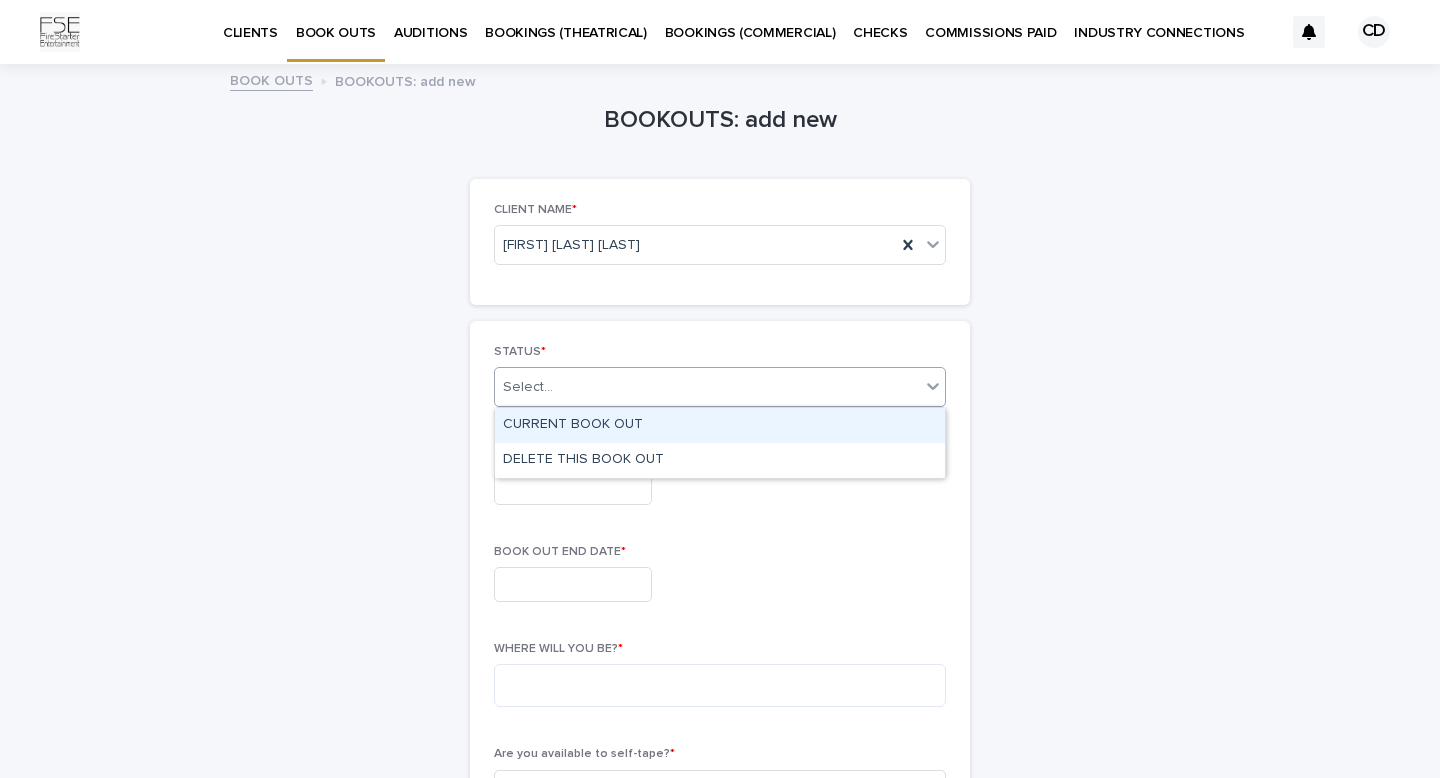 click on "CURRENT BOOK OUT" at bounding box center (720, 425) 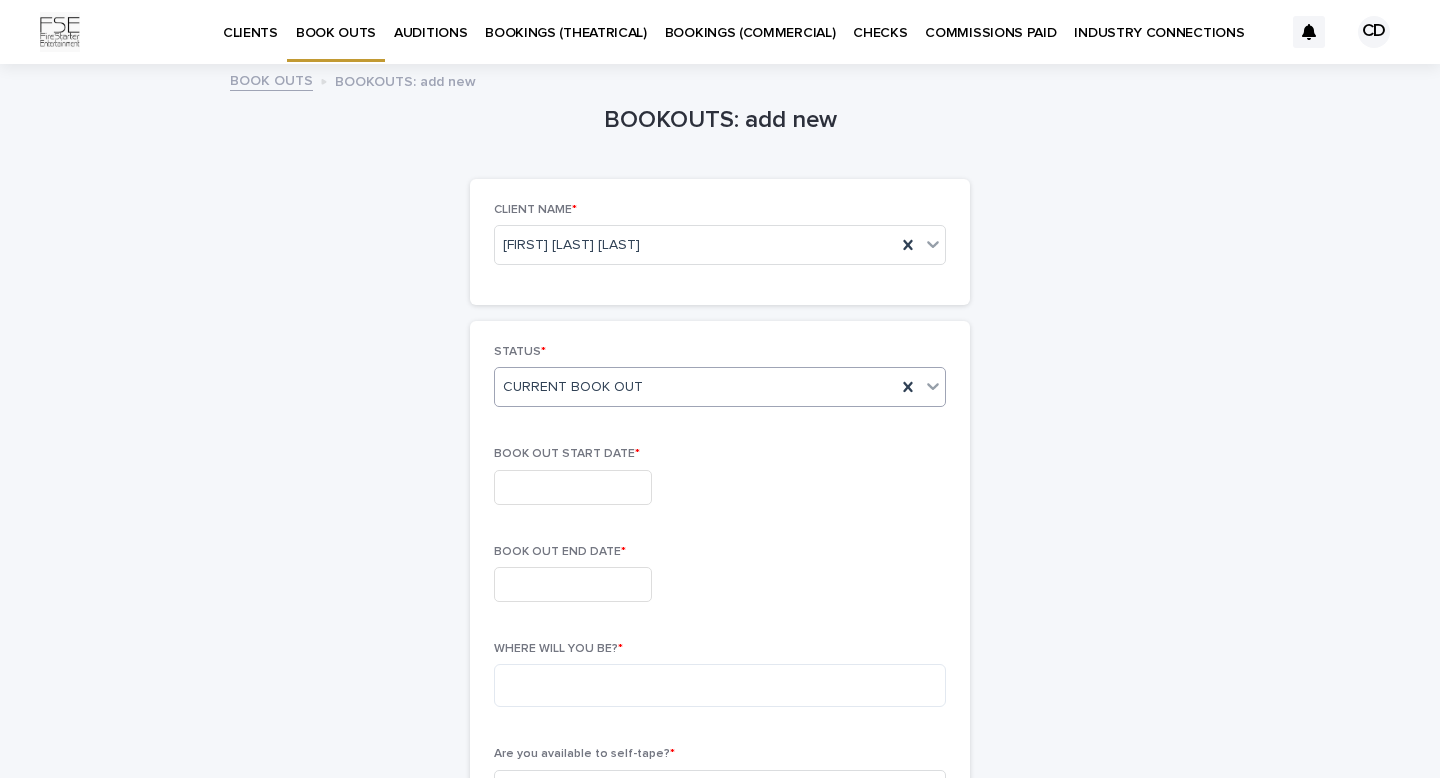 click at bounding box center (573, 487) 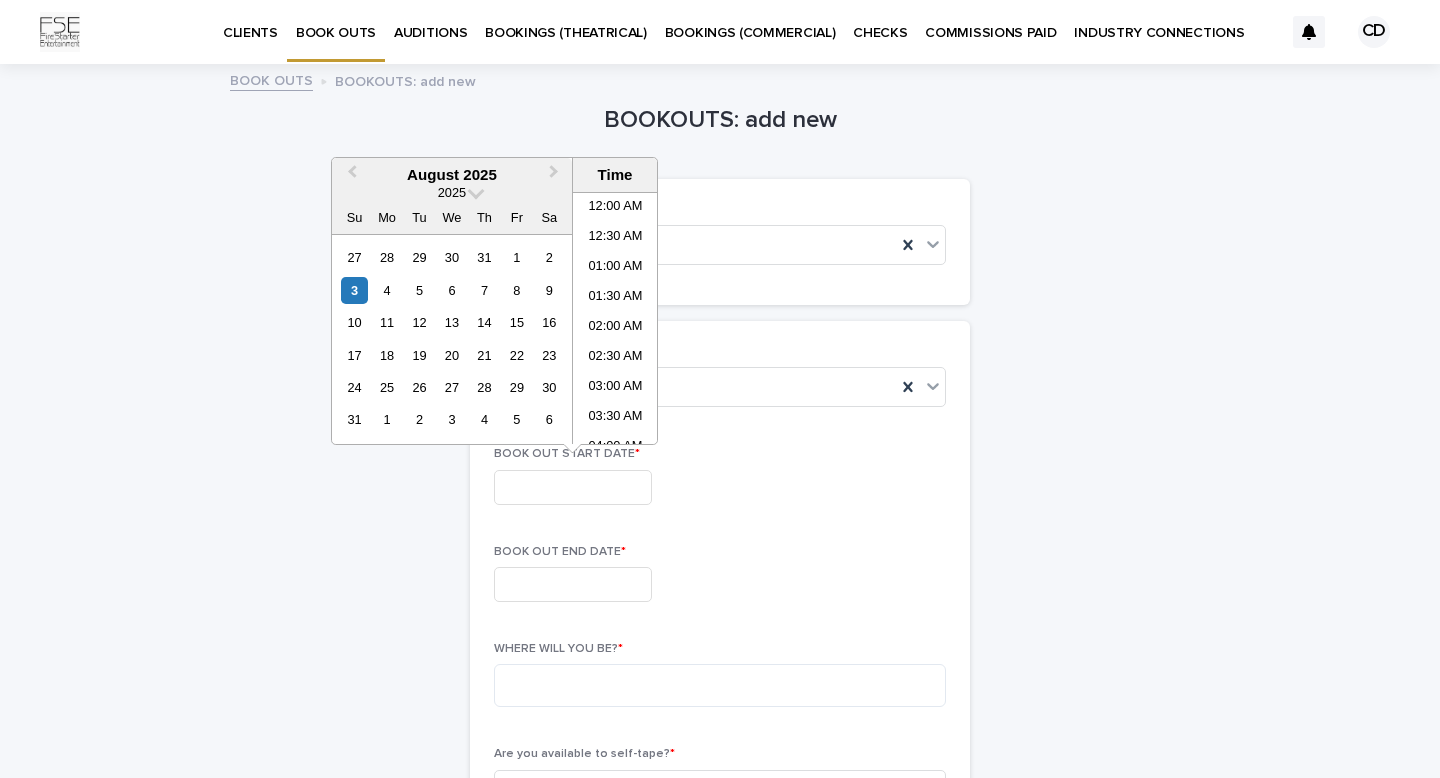 scroll, scrollTop: 1059, scrollLeft: 0, axis: vertical 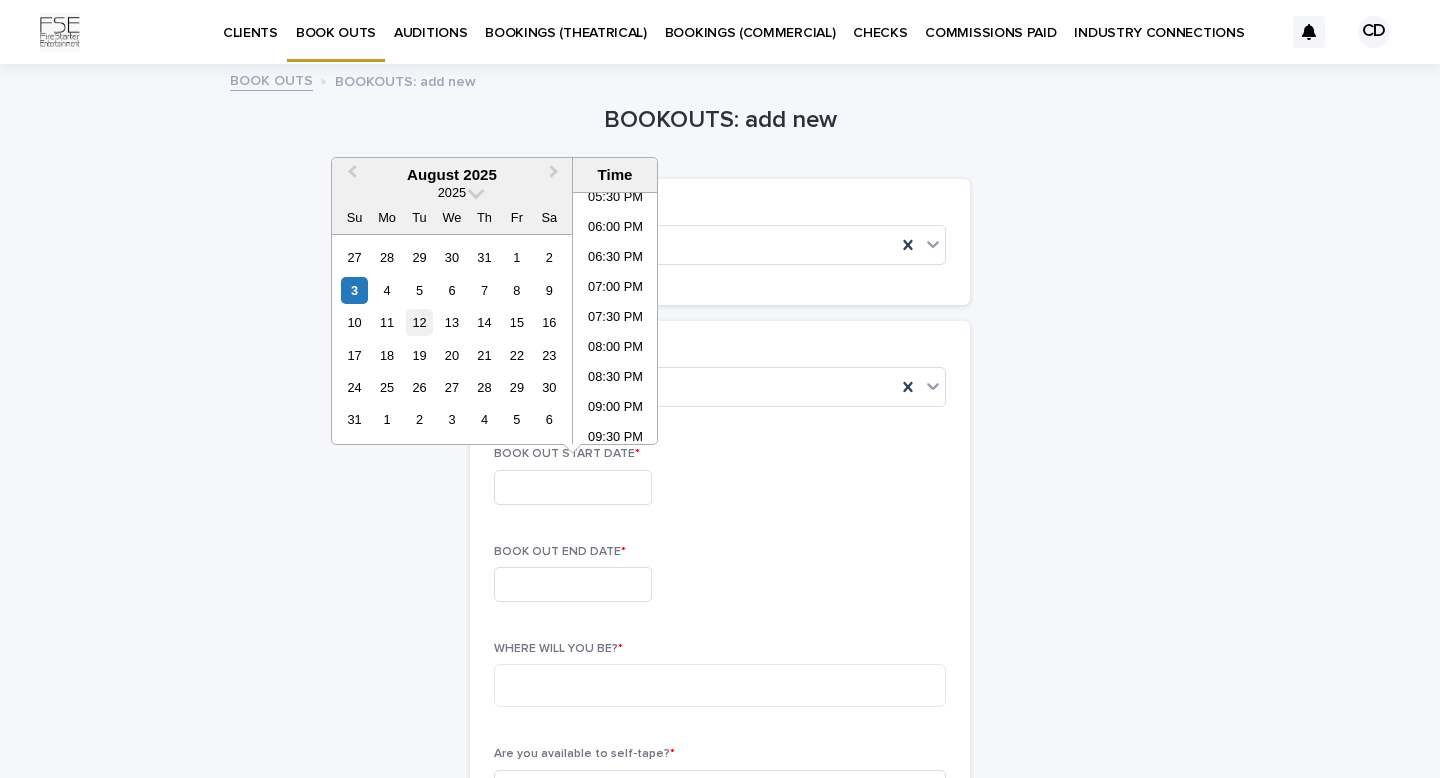 click on "12" at bounding box center [419, 322] 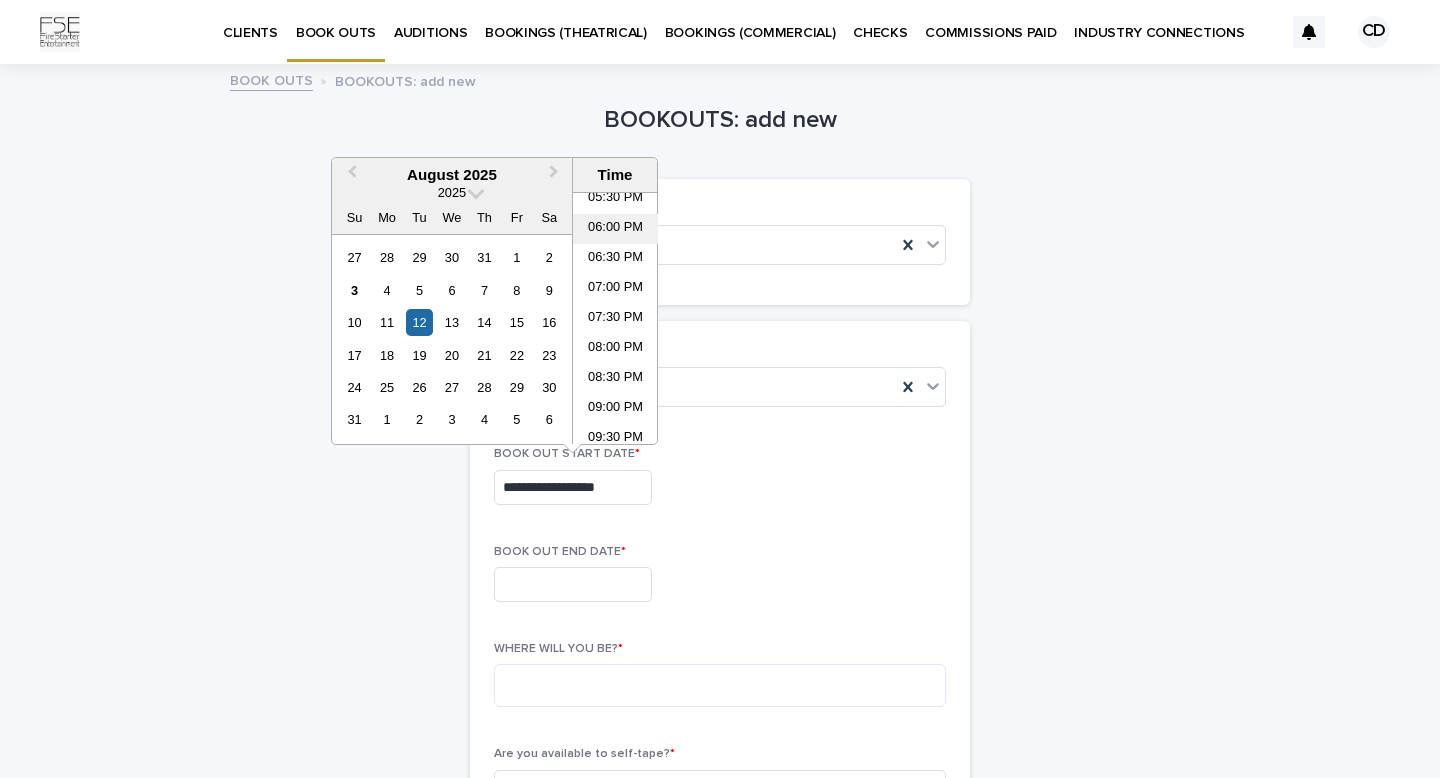 scroll, scrollTop: 0, scrollLeft: 0, axis: both 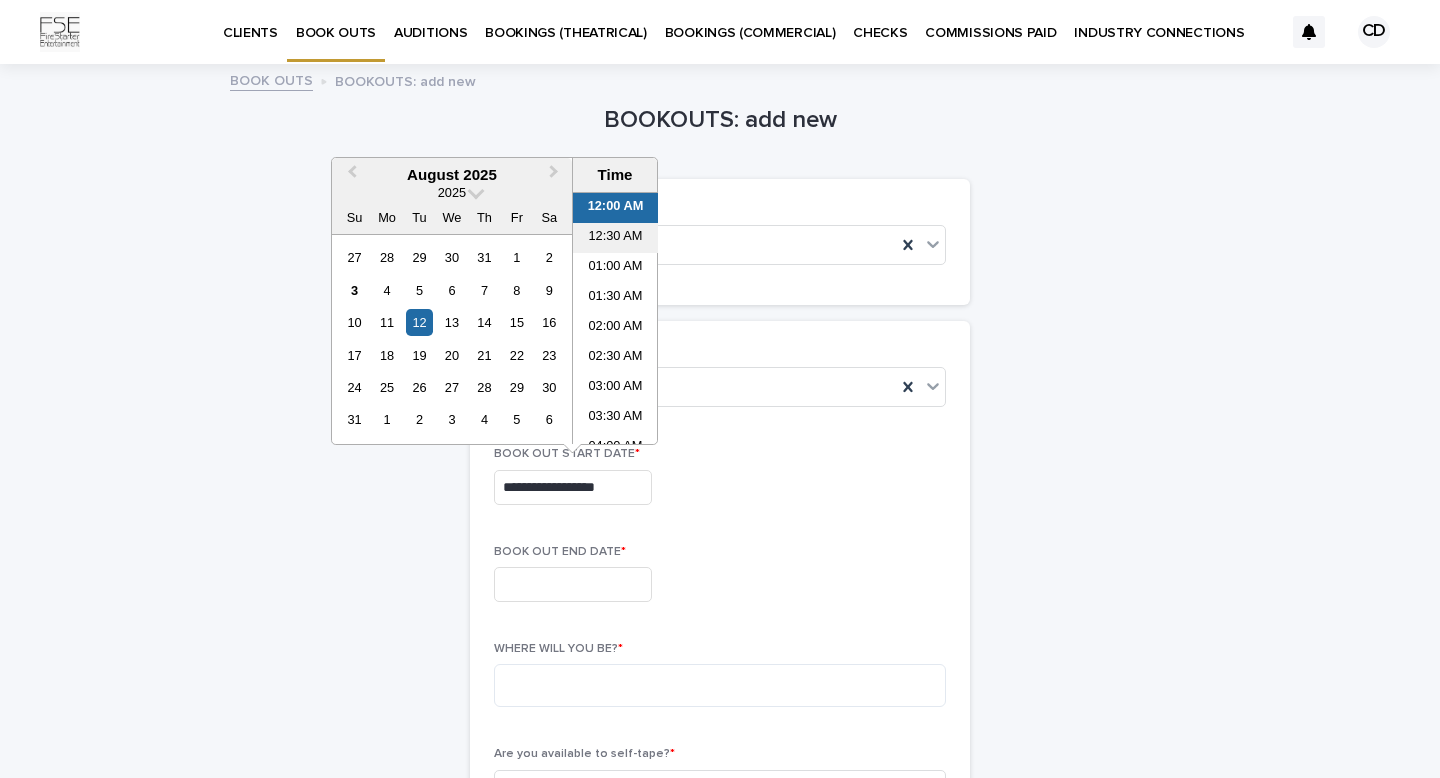 click on "12:30 AM" at bounding box center [615, 238] 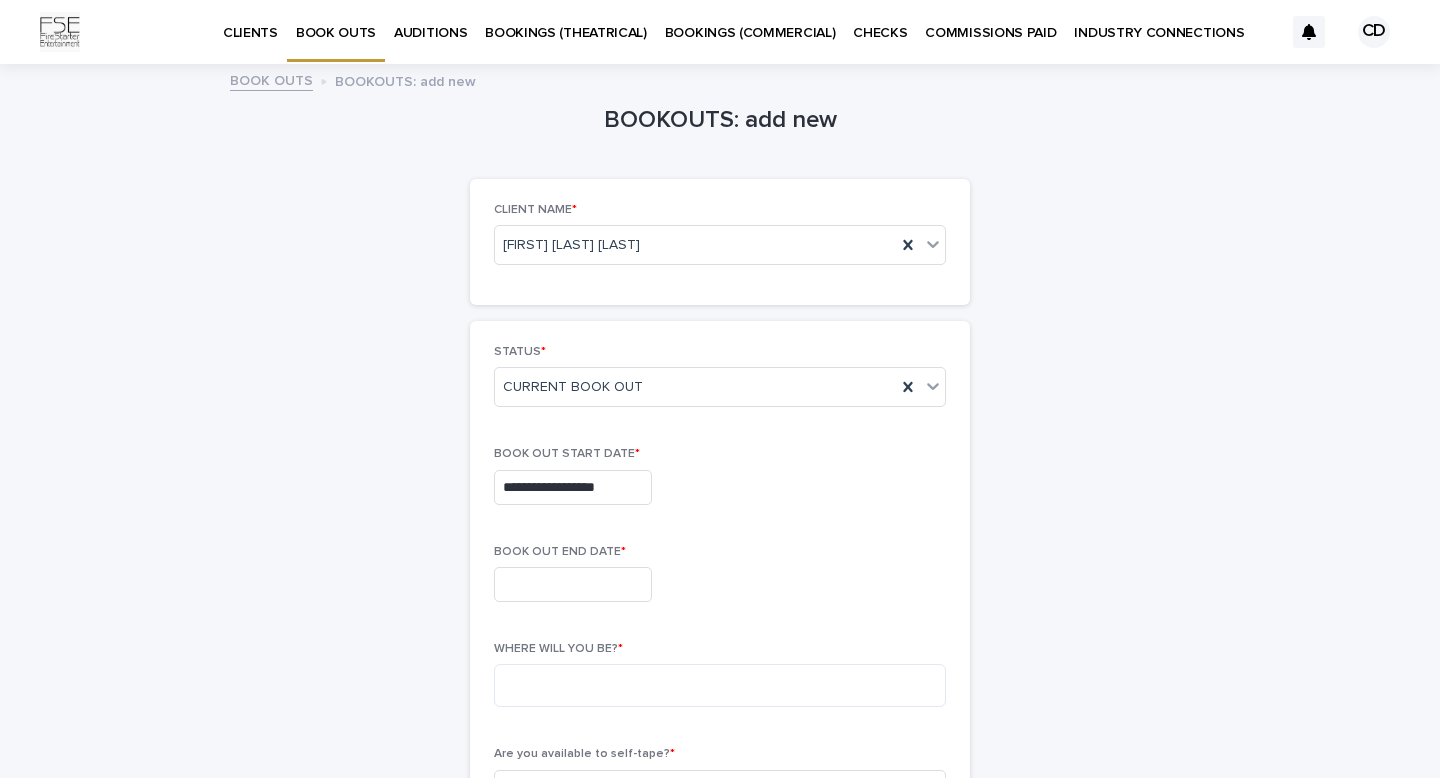 type on "**********" 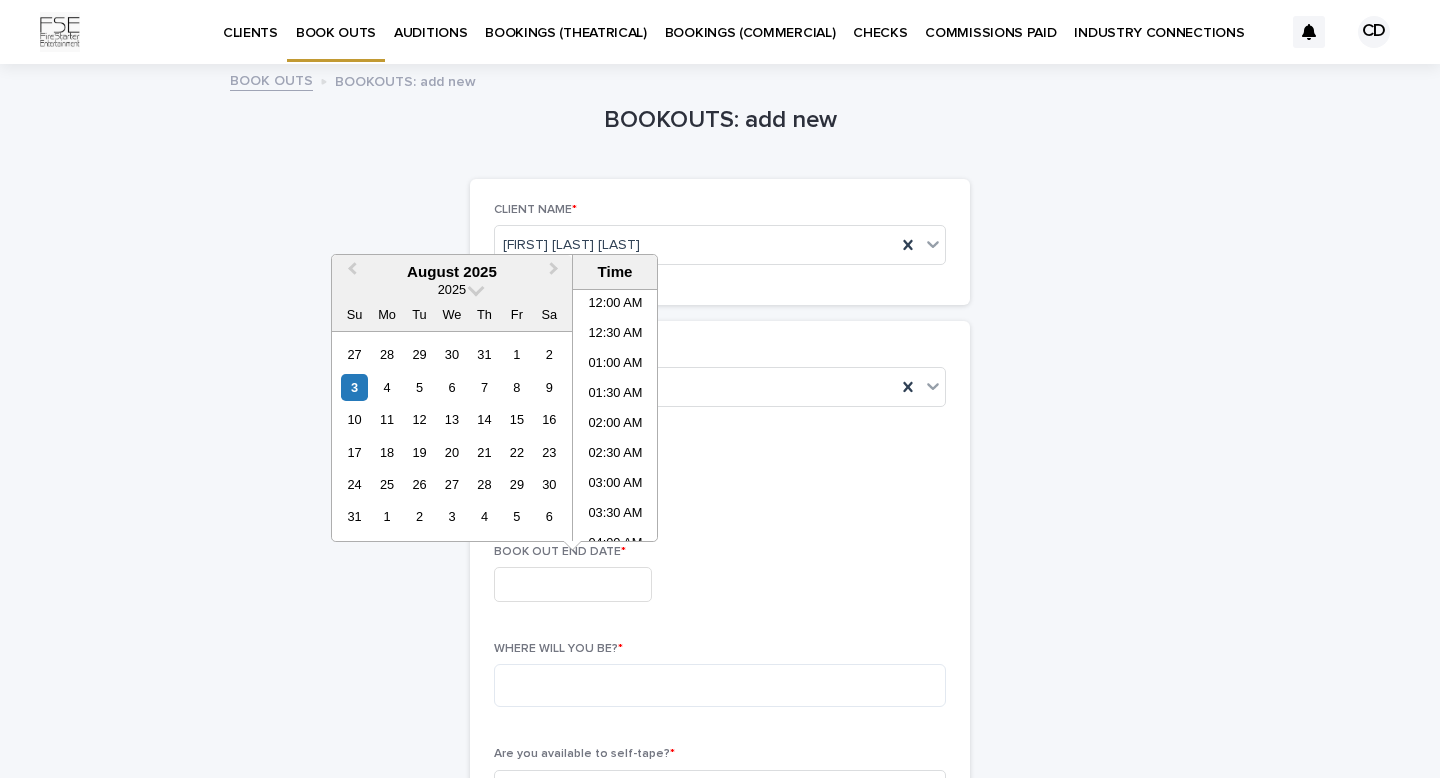scroll, scrollTop: 1059, scrollLeft: 0, axis: vertical 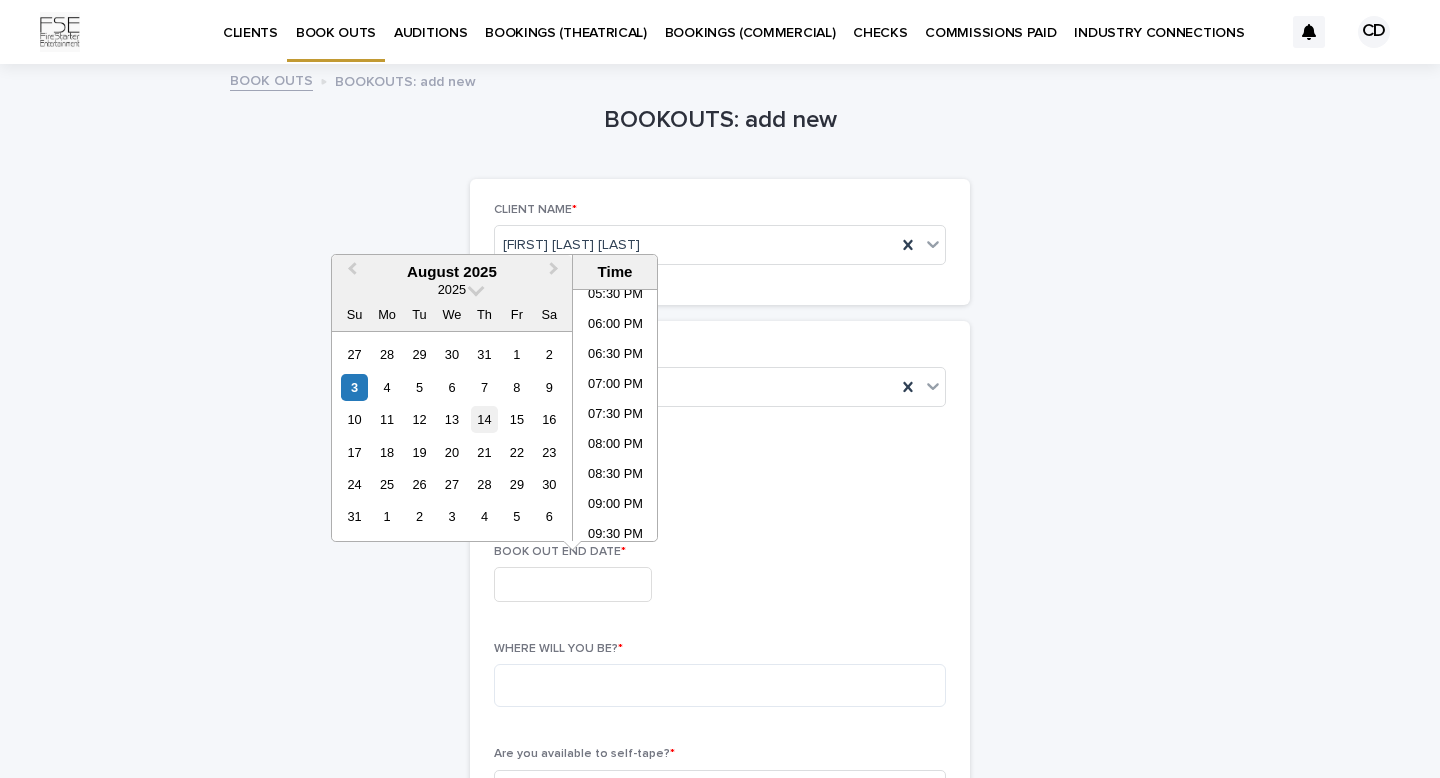 click on "14" at bounding box center [484, 419] 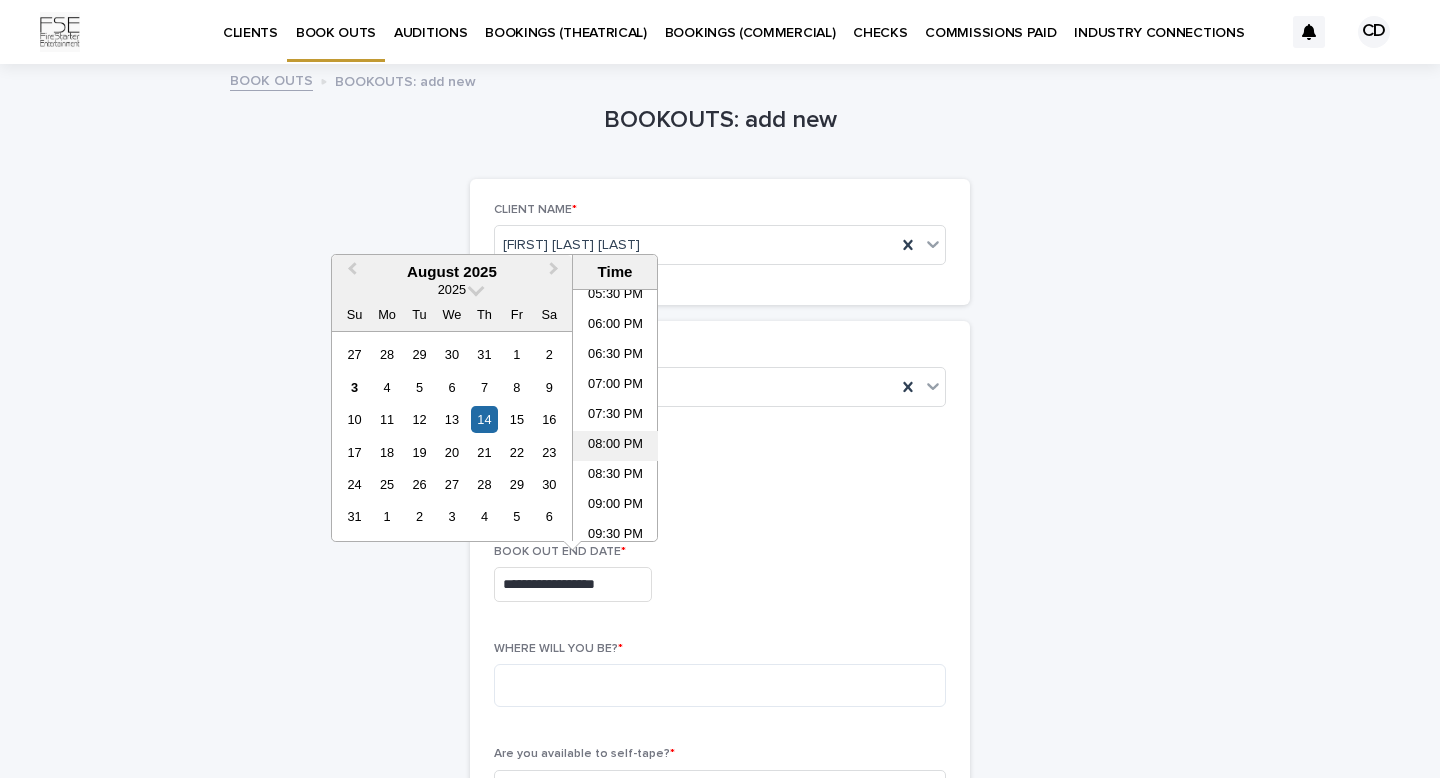 scroll, scrollTop: 1189, scrollLeft: 0, axis: vertical 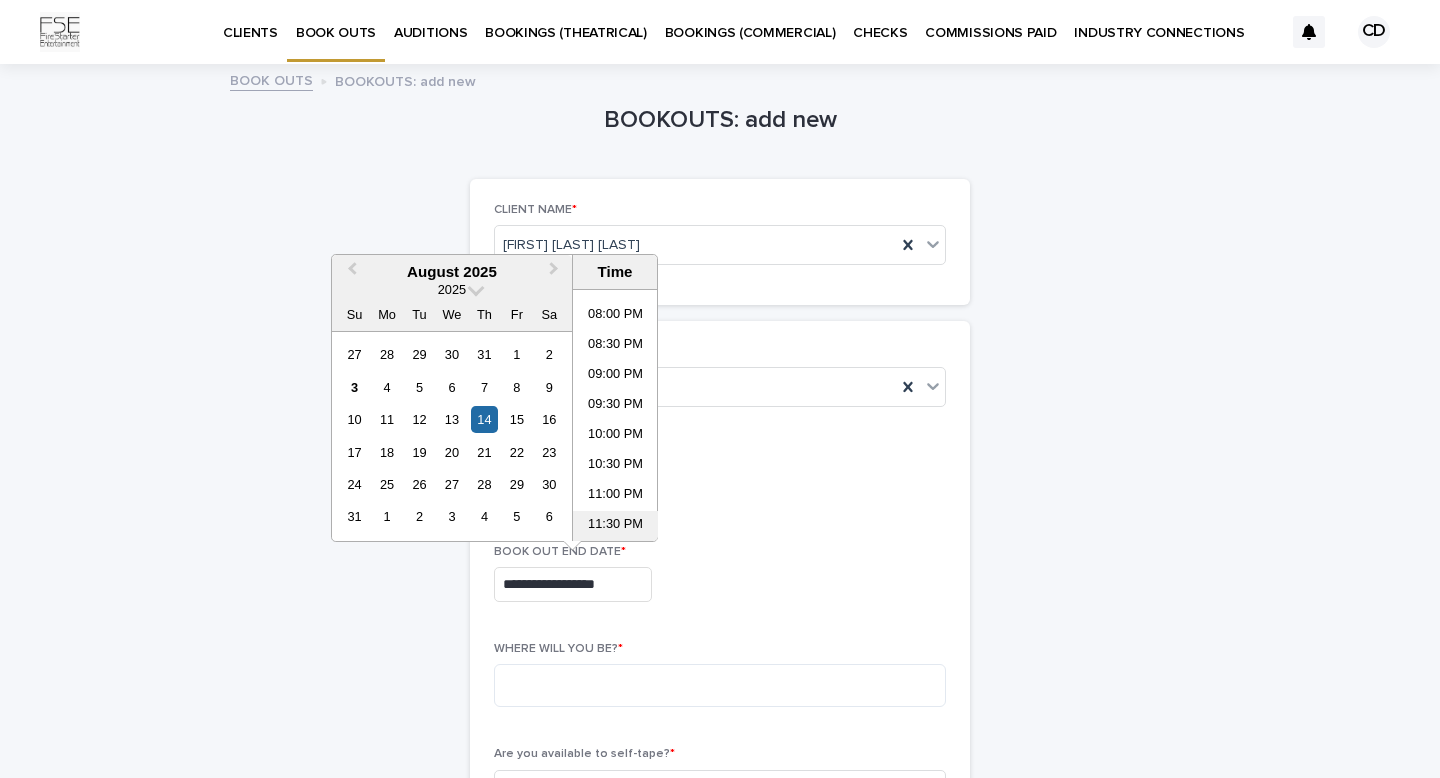 click on "11:30 PM" at bounding box center (615, 526) 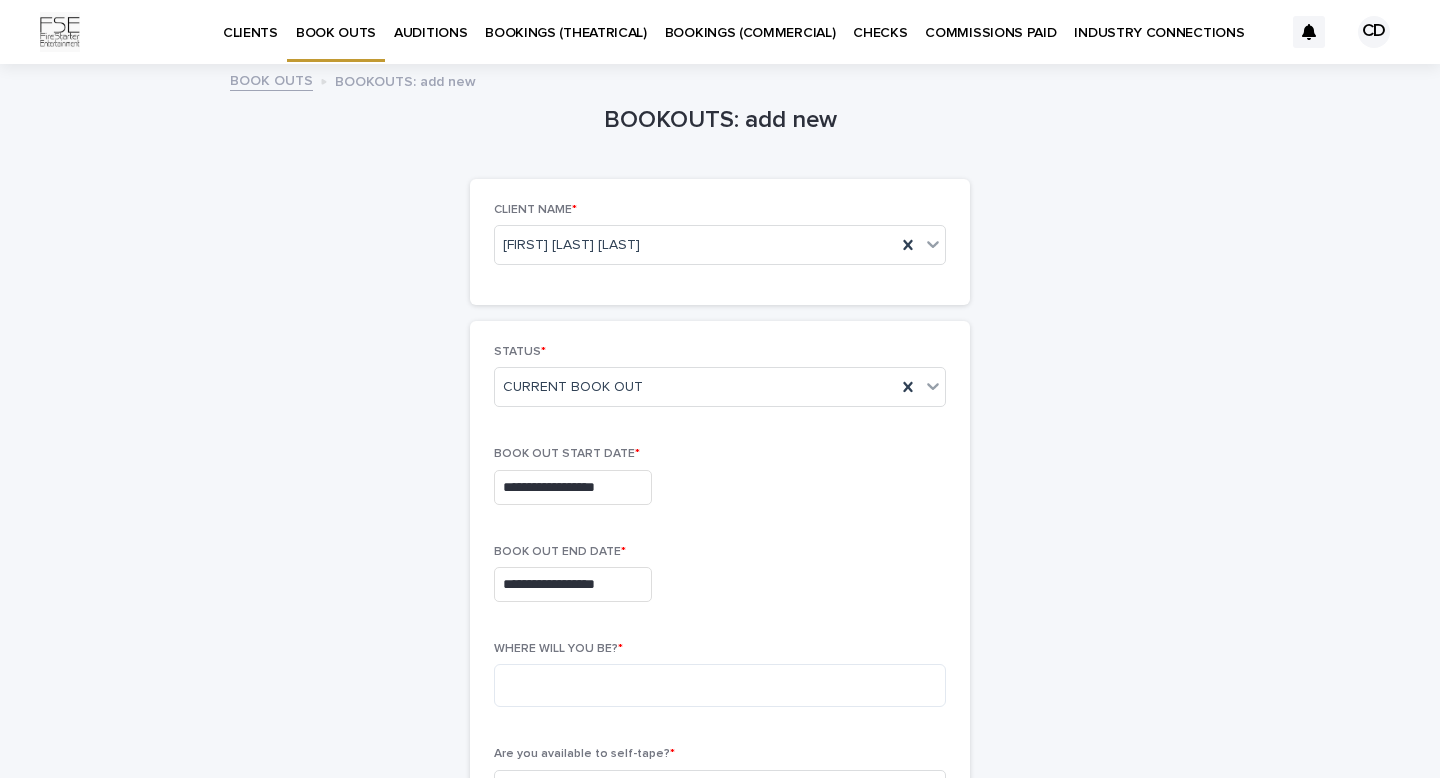type on "**********" 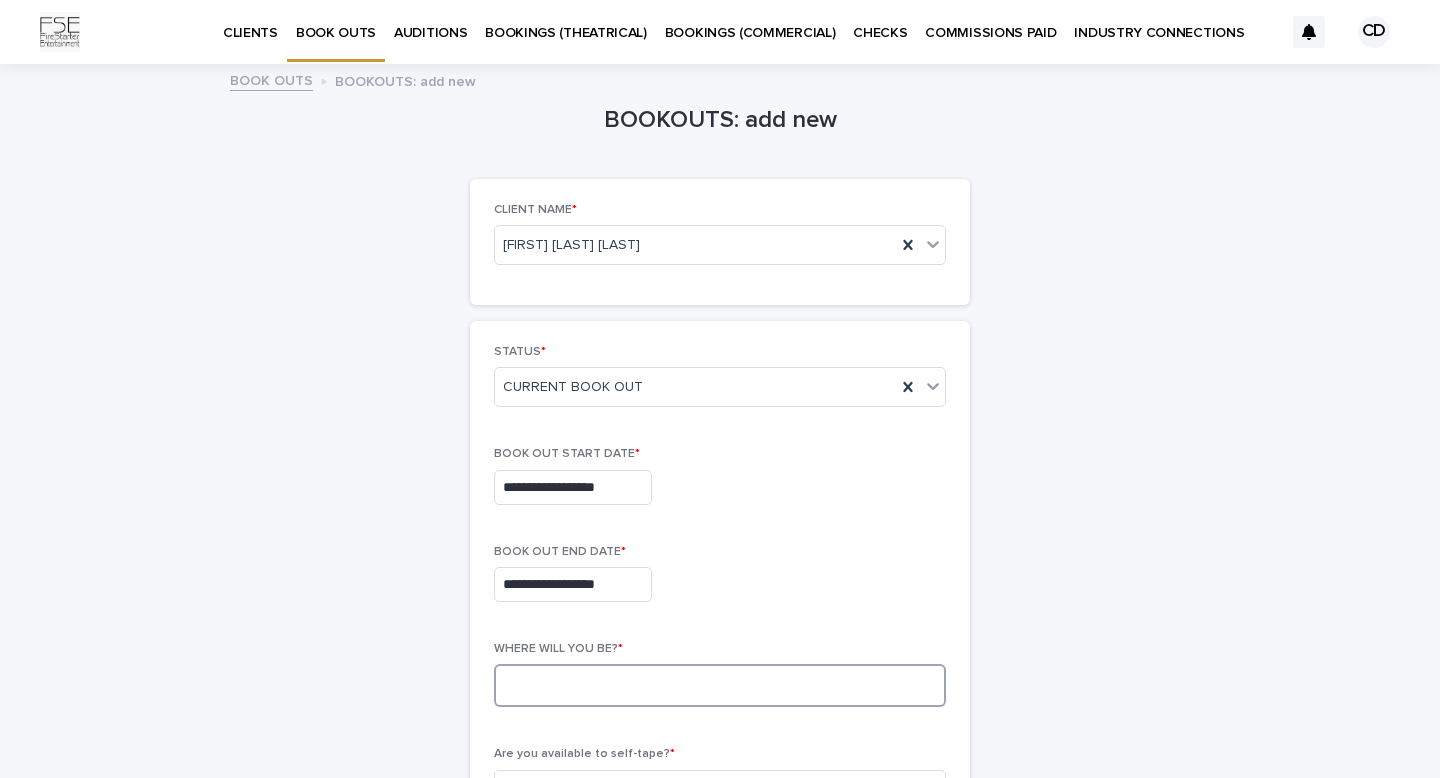 click at bounding box center (720, 685) 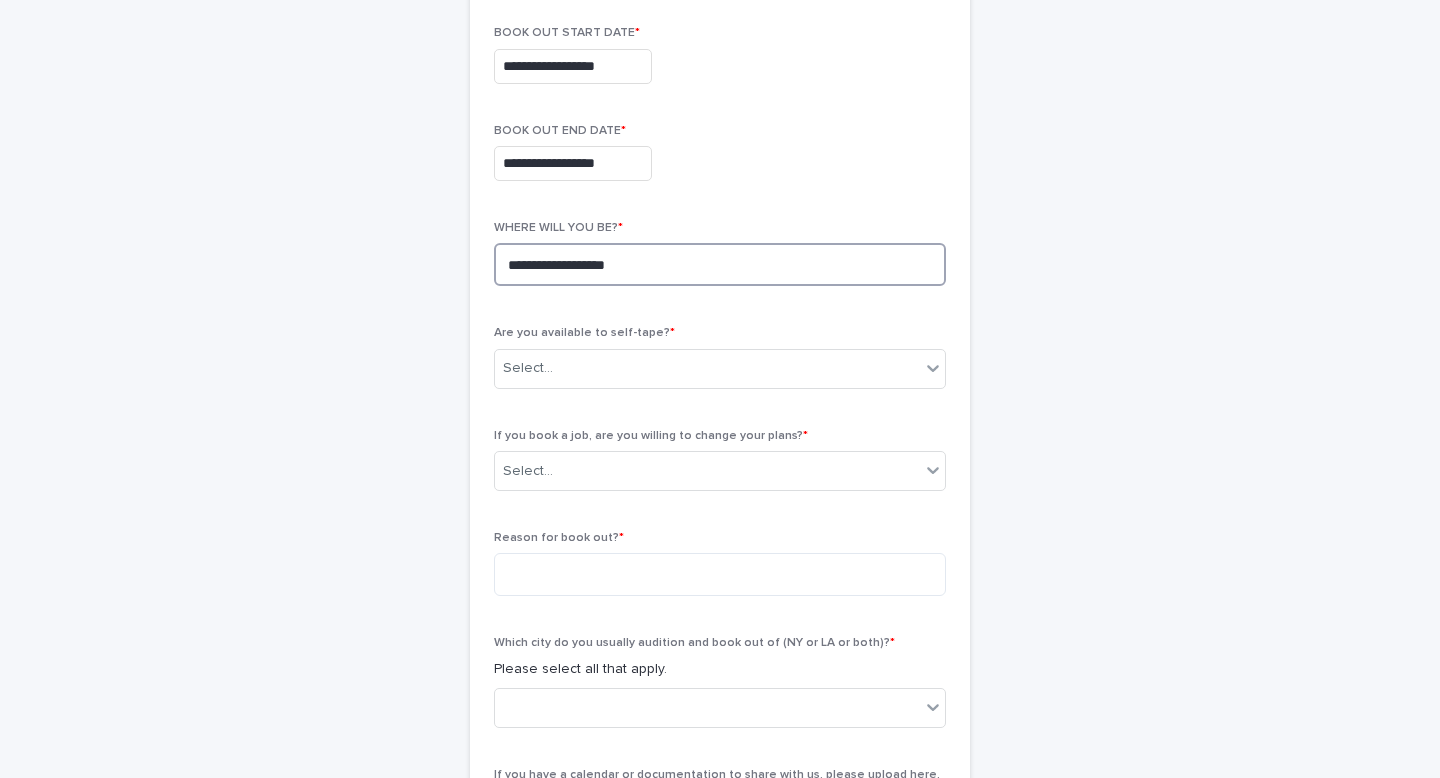 scroll, scrollTop: 451, scrollLeft: 0, axis: vertical 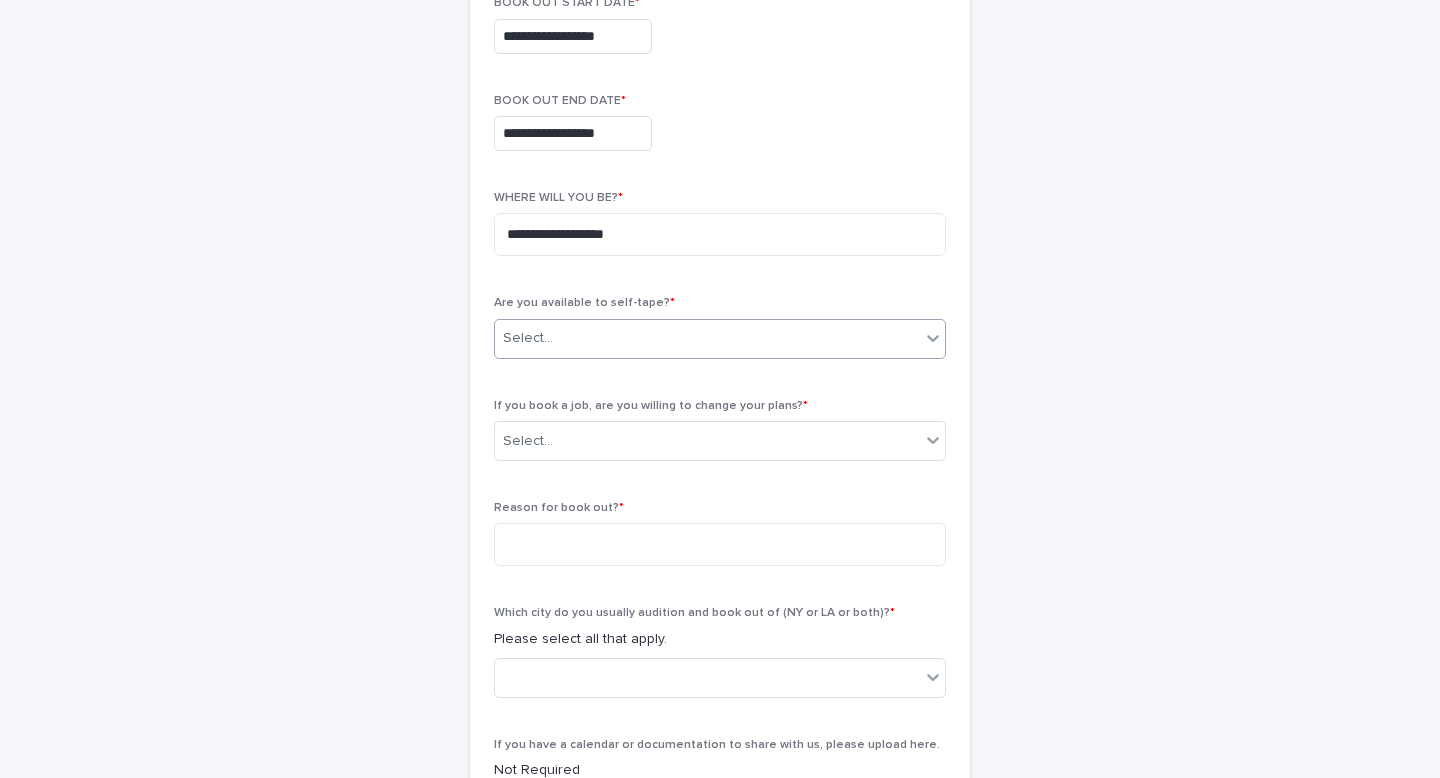 click on "Select..." at bounding box center (707, 338) 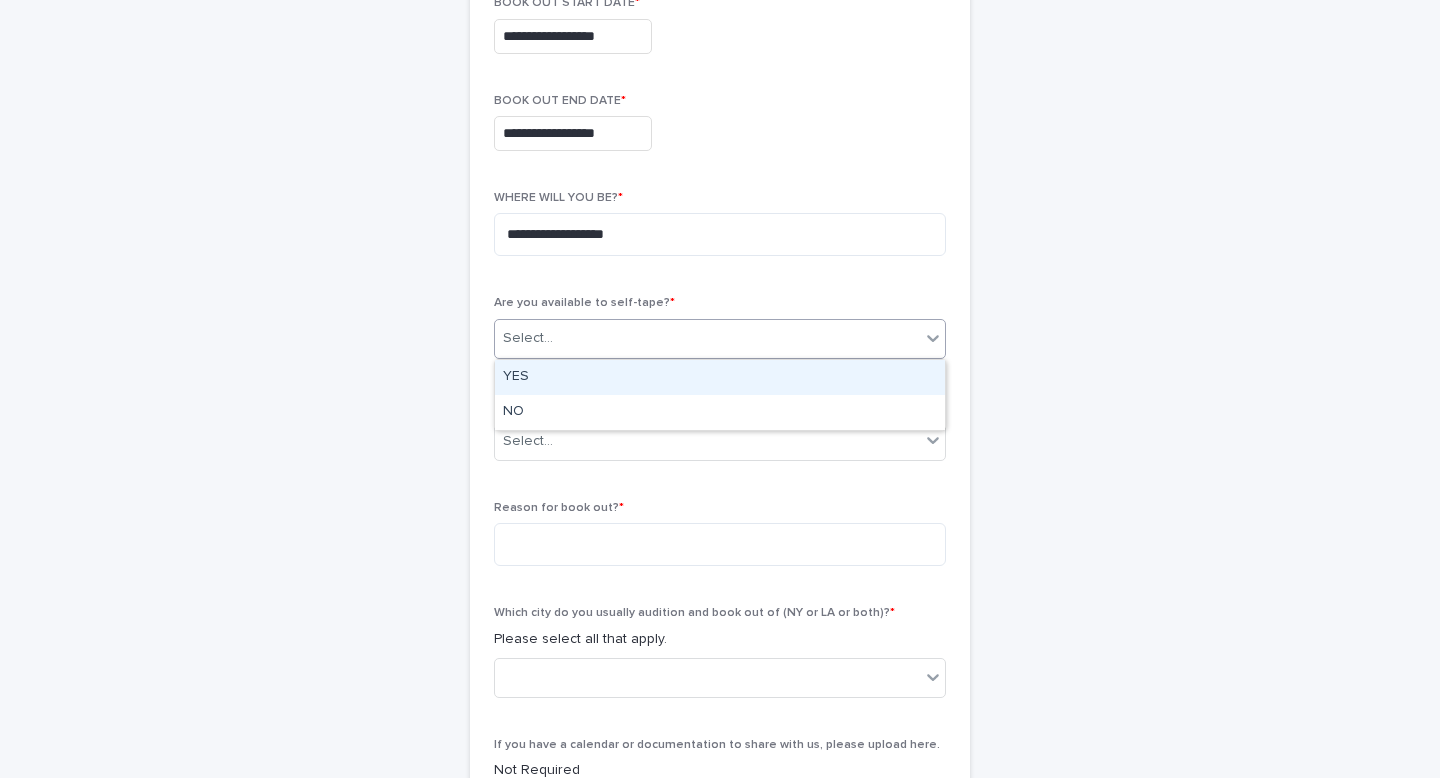 click on "YES" at bounding box center (720, 377) 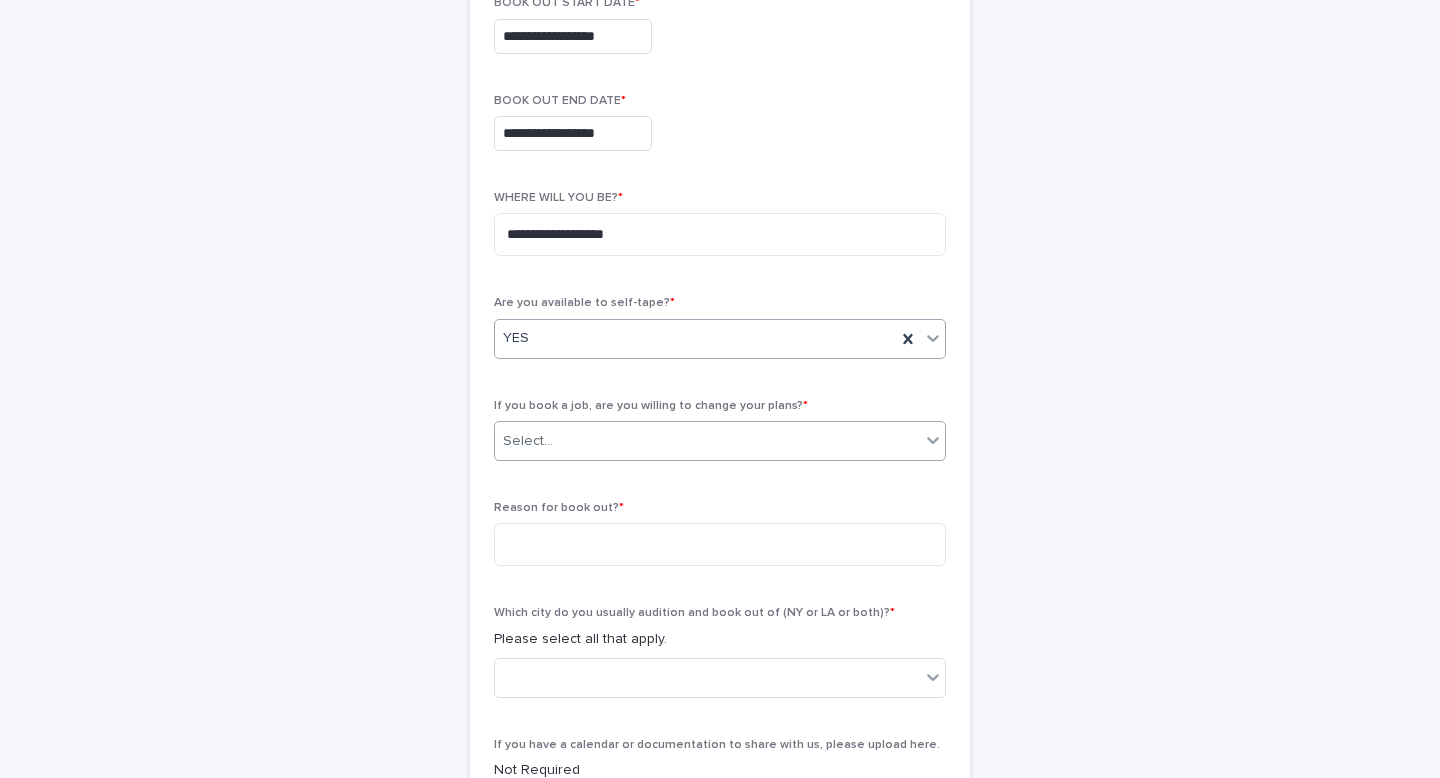 click on "Select..." at bounding box center [707, 441] 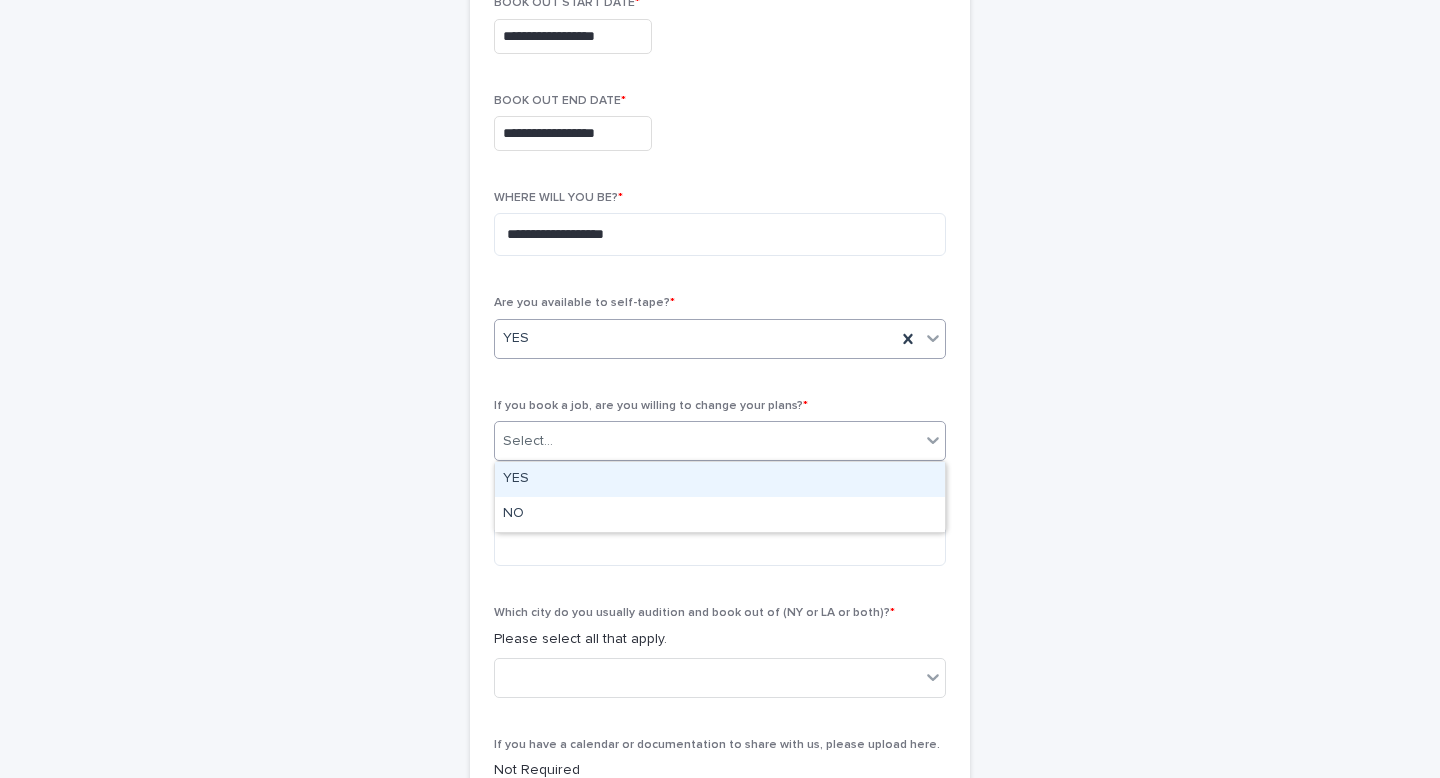 click on "YES" at bounding box center [695, 338] 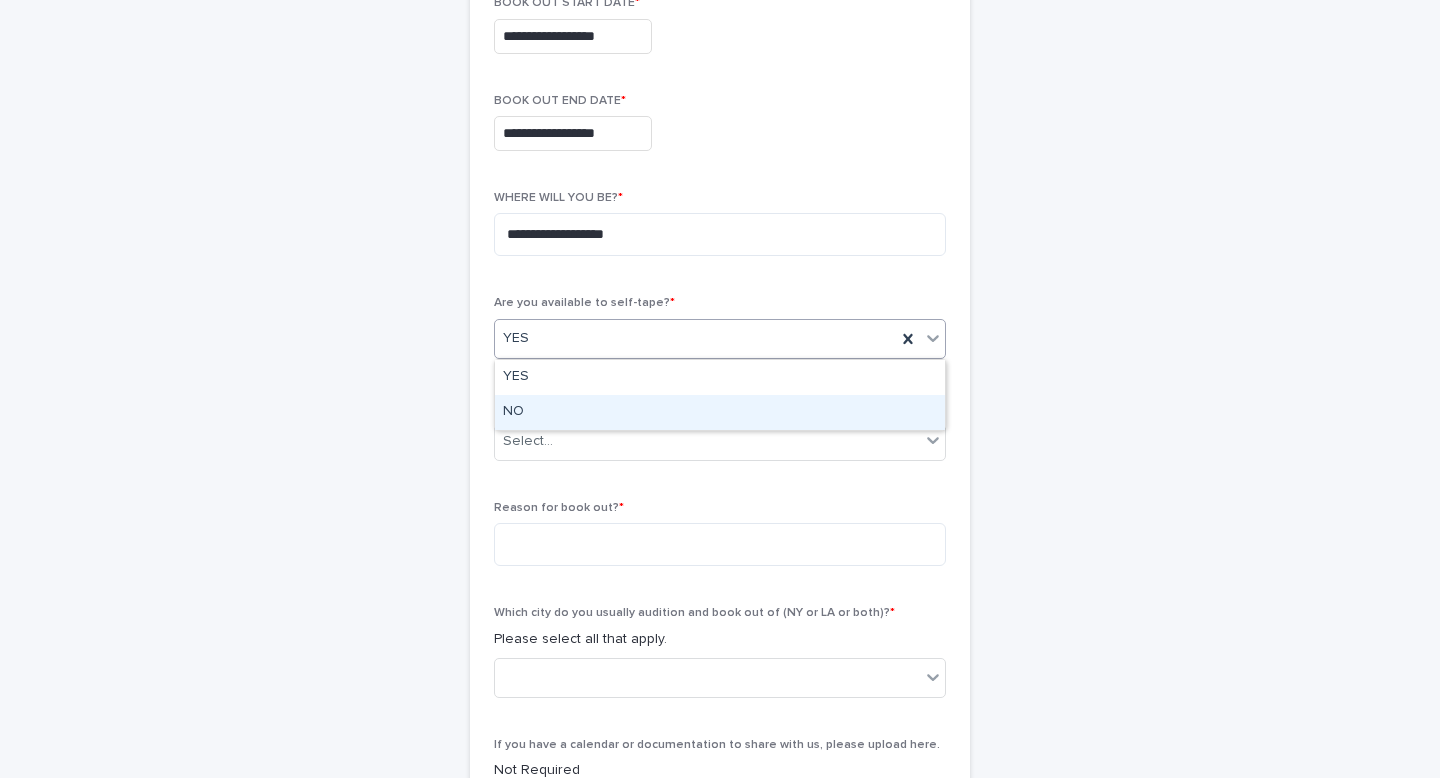 click on "NO" at bounding box center (720, 412) 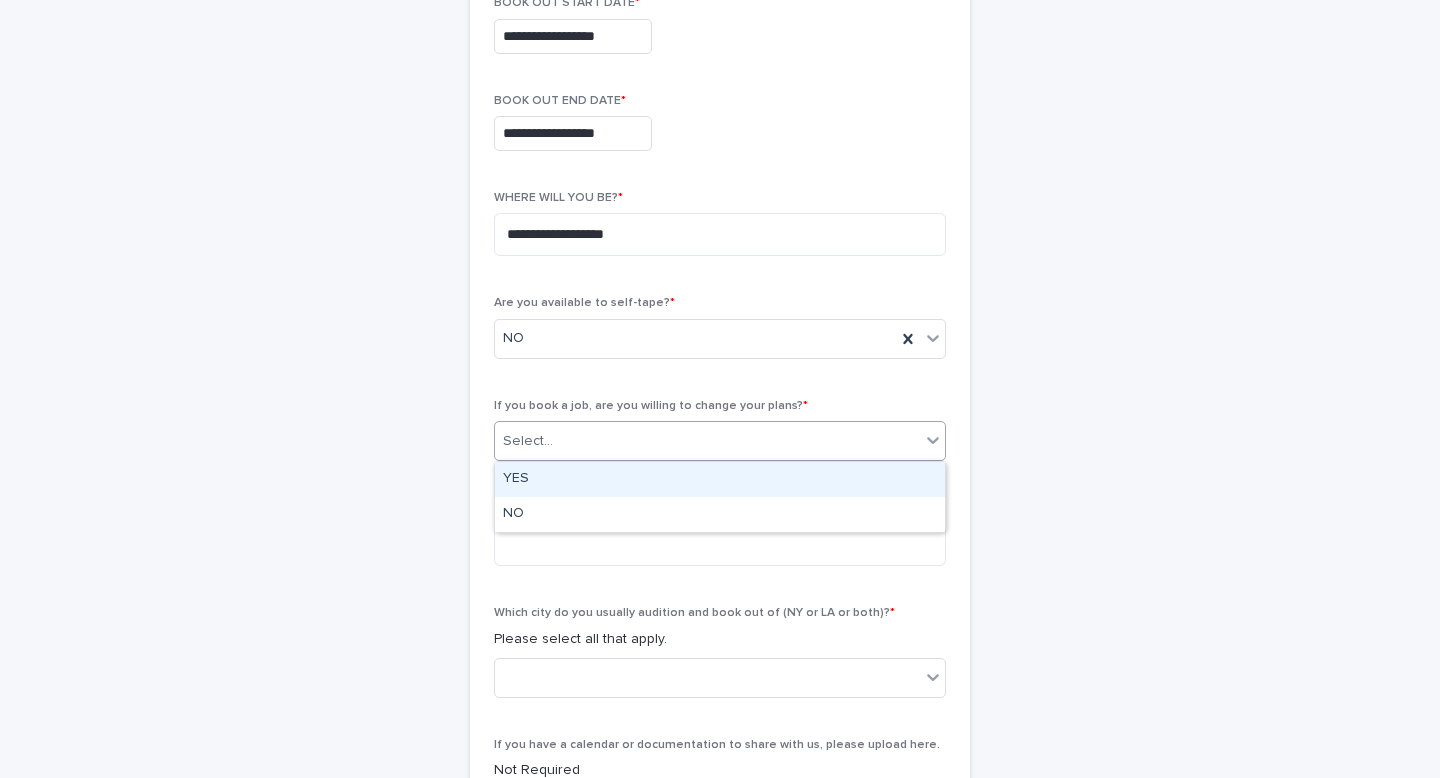 click on "Select..." at bounding box center (707, 441) 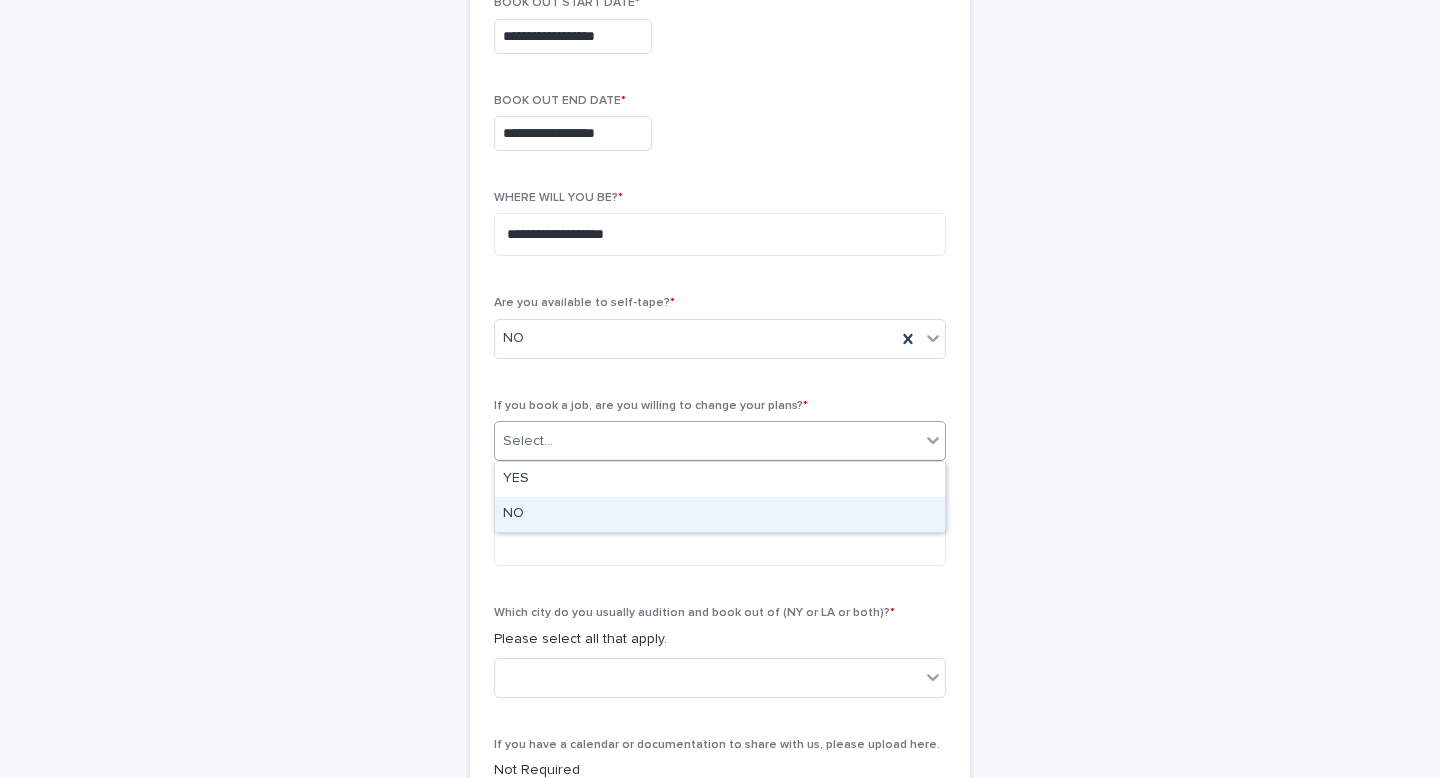 click on "NO" at bounding box center [720, 514] 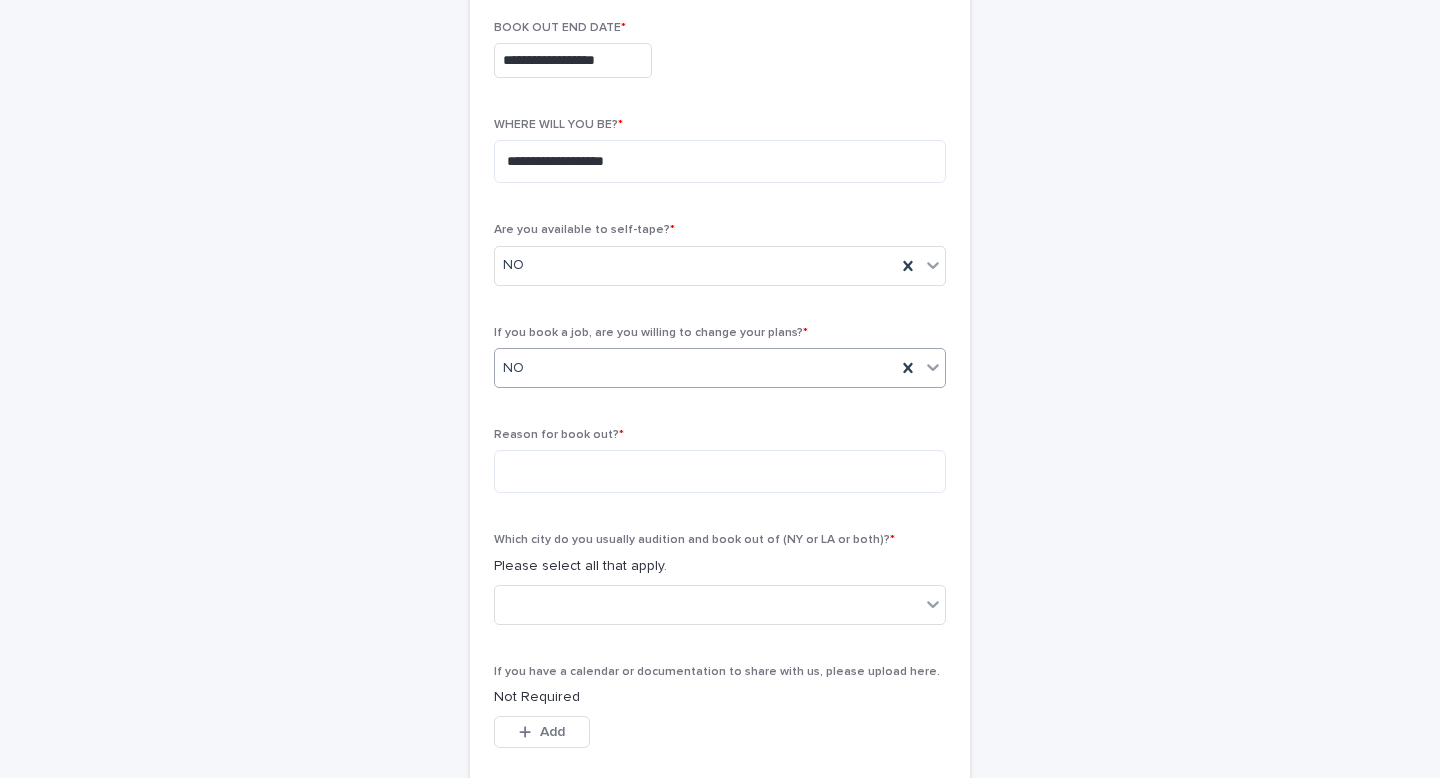 scroll, scrollTop: 532, scrollLeft: 0, axis: vertical 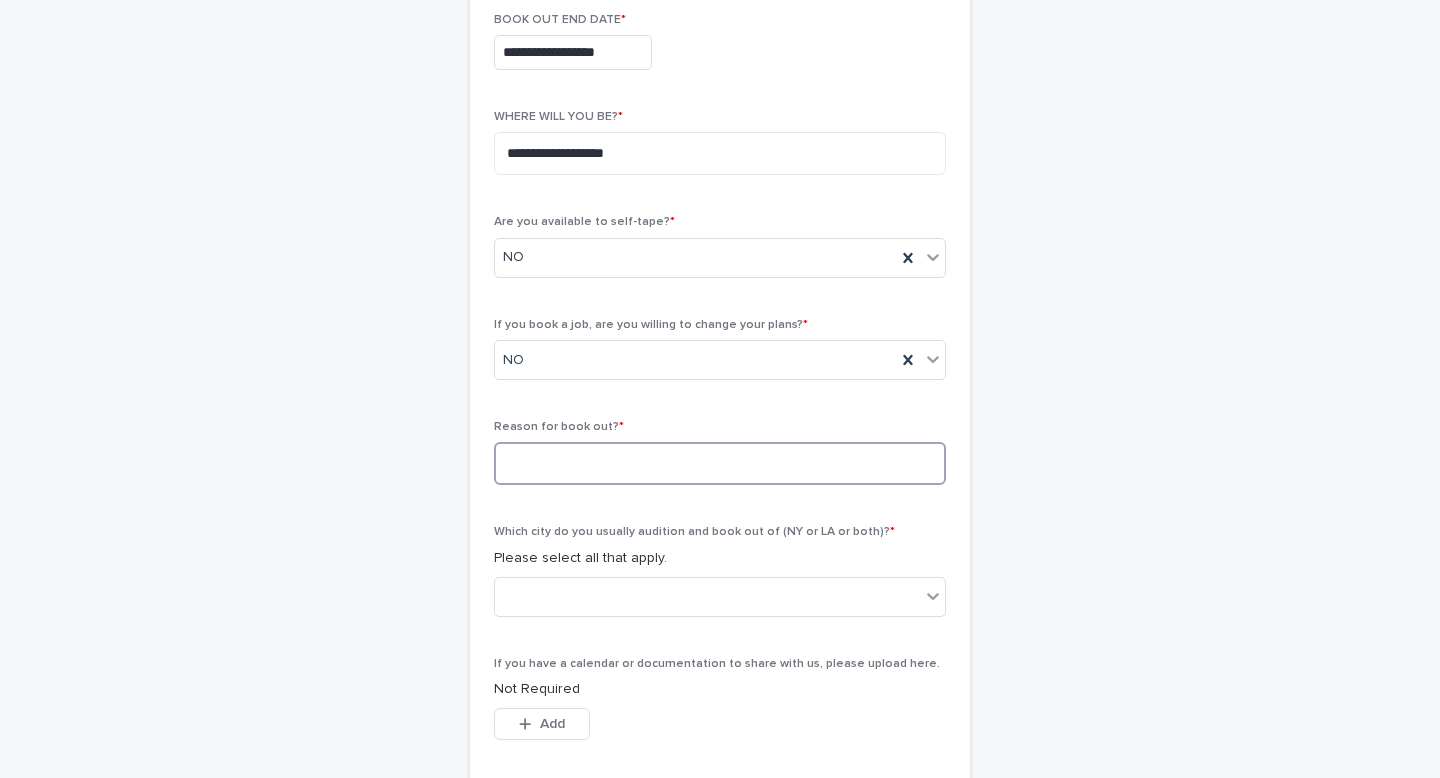 click at bounding box center (720, 463) 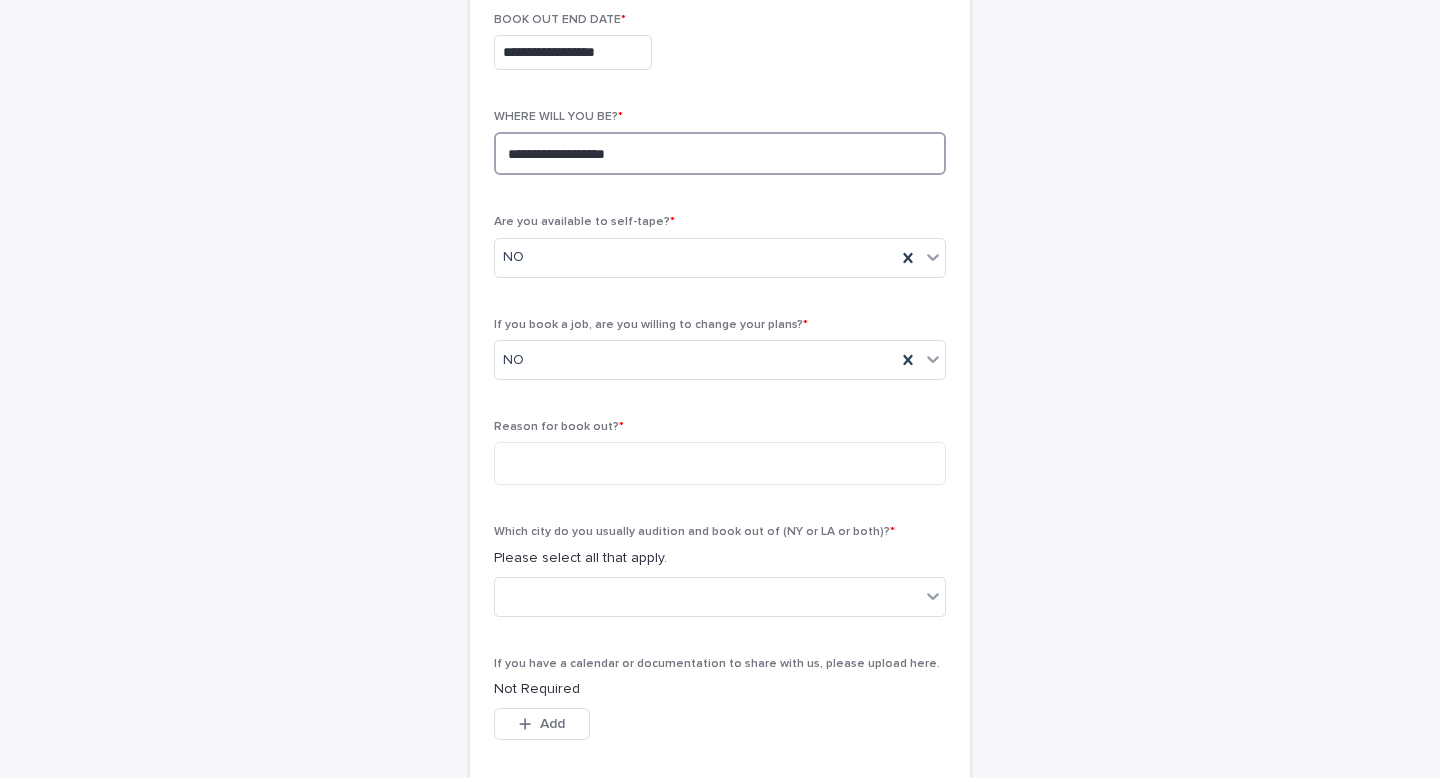 click on "**********" at bounding box center [720, 153] 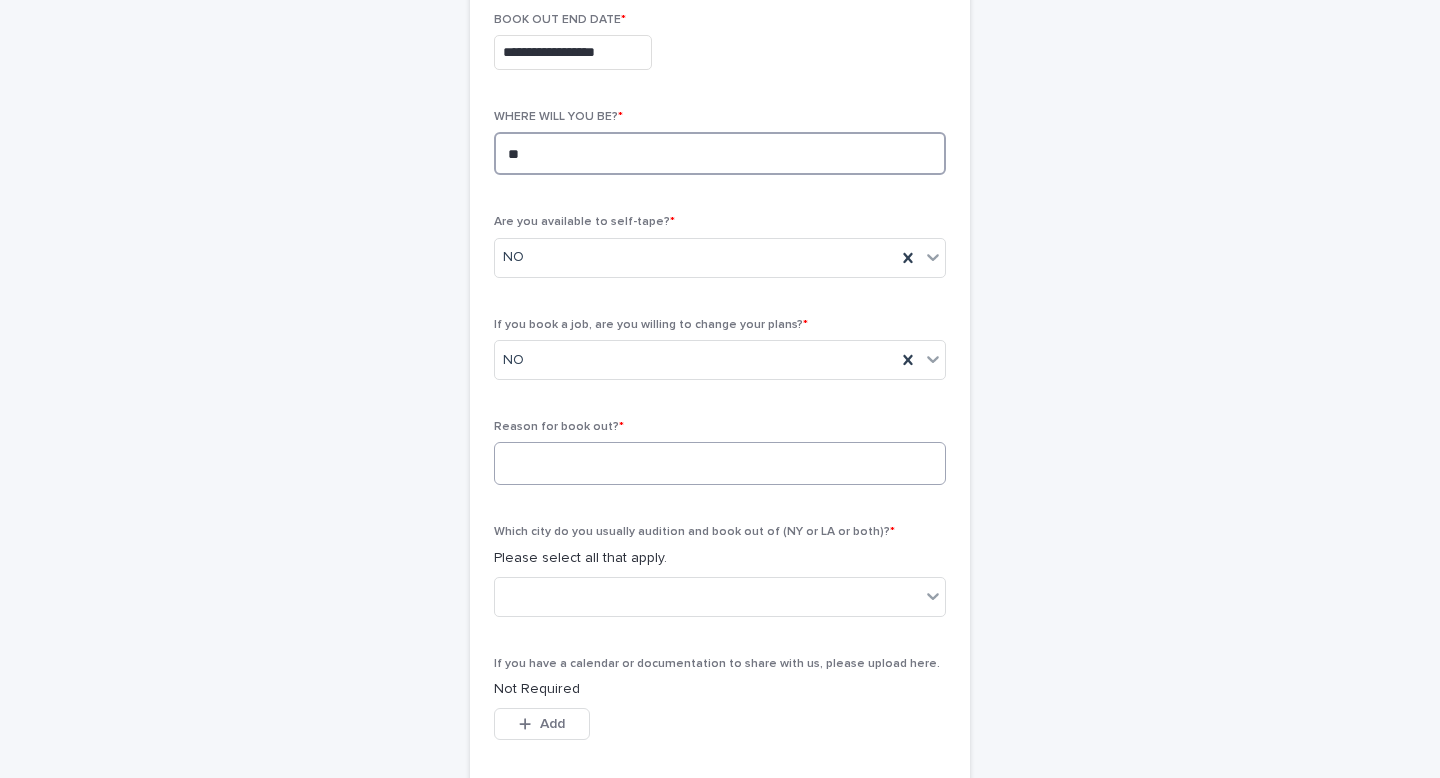type on "**" 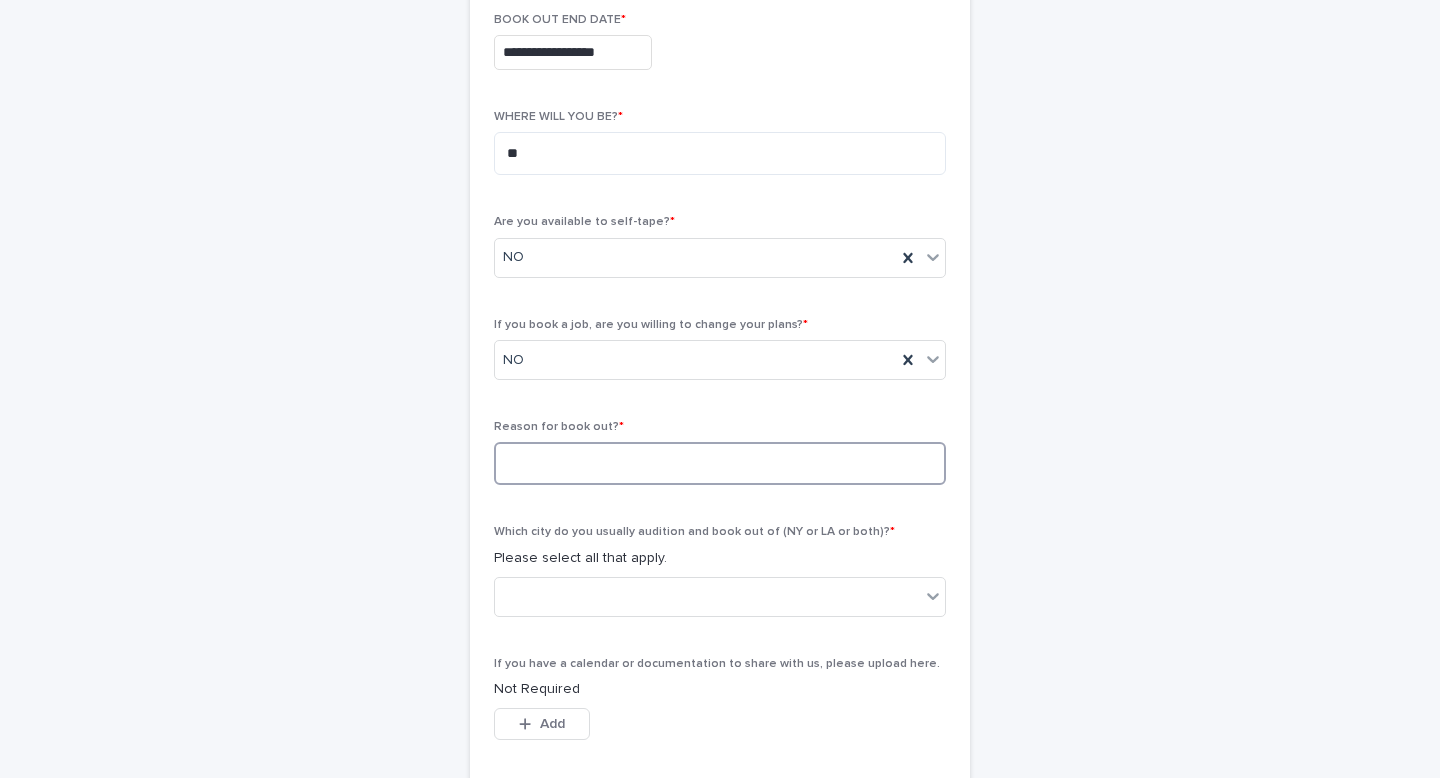 click at bounding box center (720, 463) 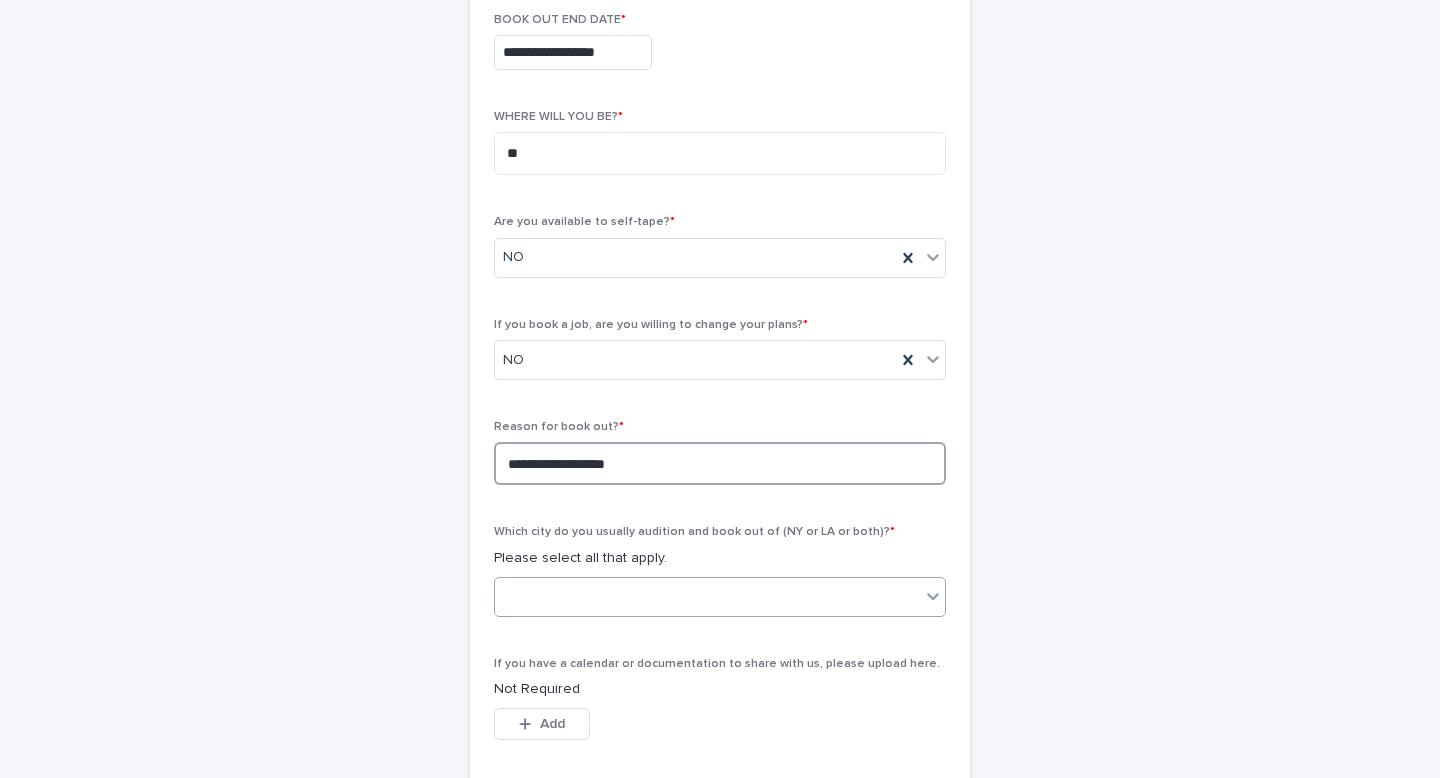 type on "**********" 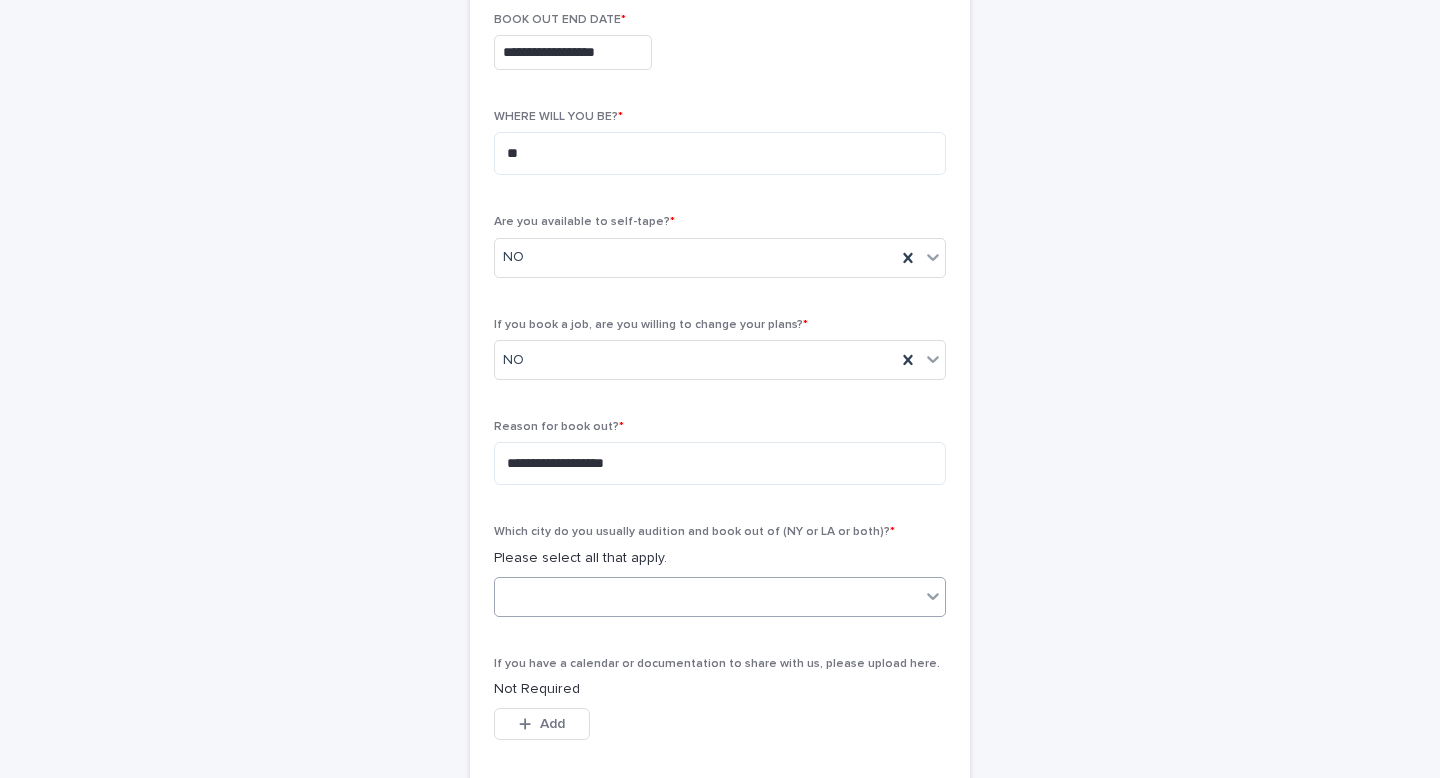 click at bounding box center [707, 596] 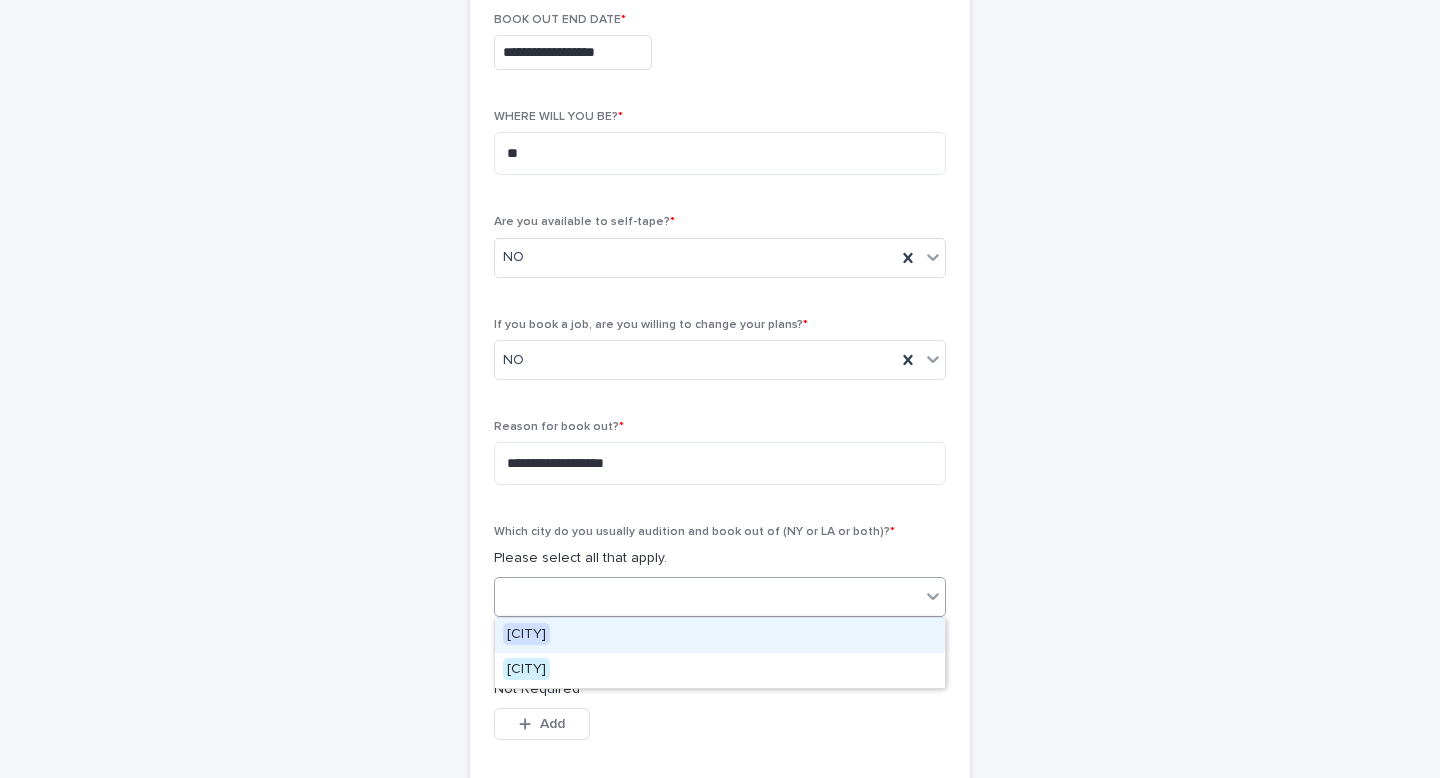 click on "Los Angeles" at bounding box center [526, 634] 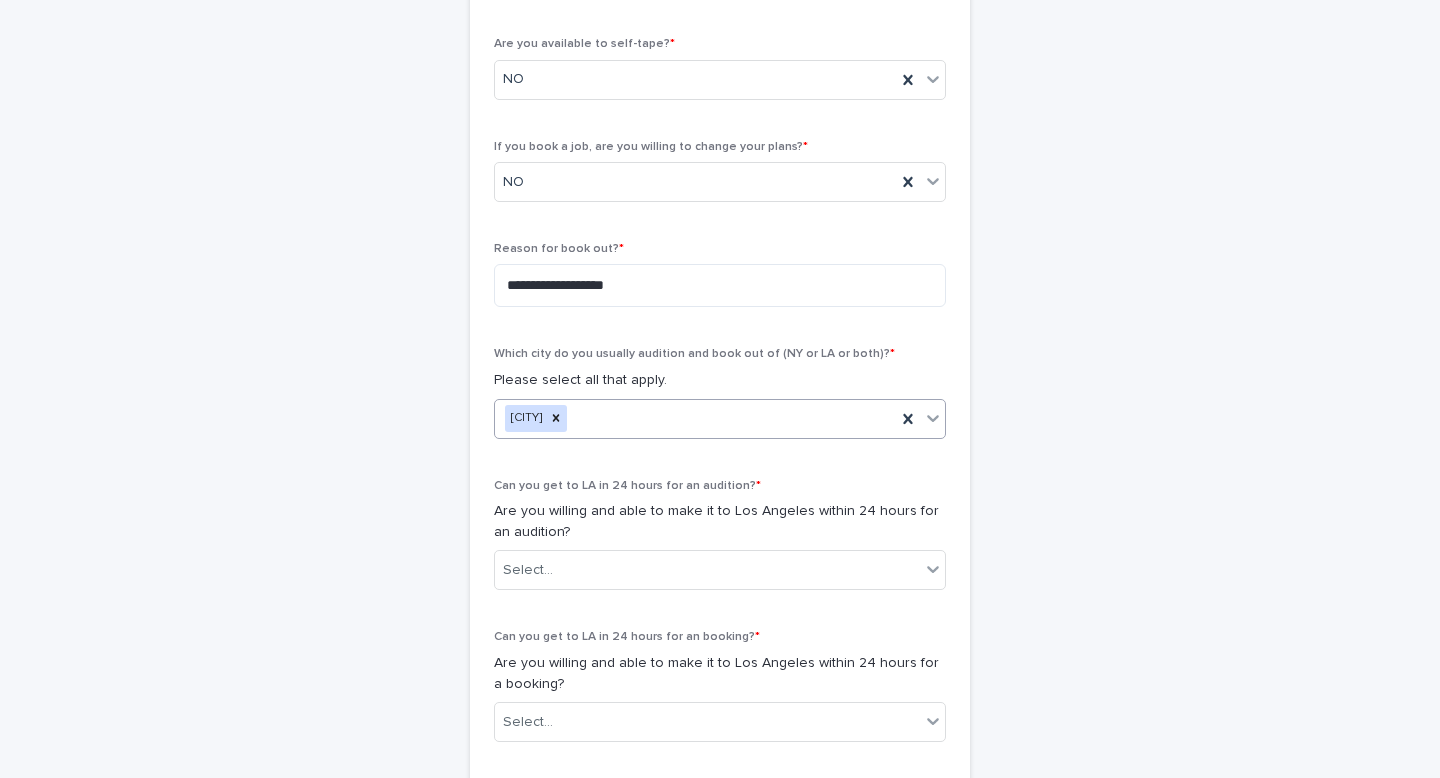 scroll, scrollTop: 739, scrollLeft: 0, axis: vertical 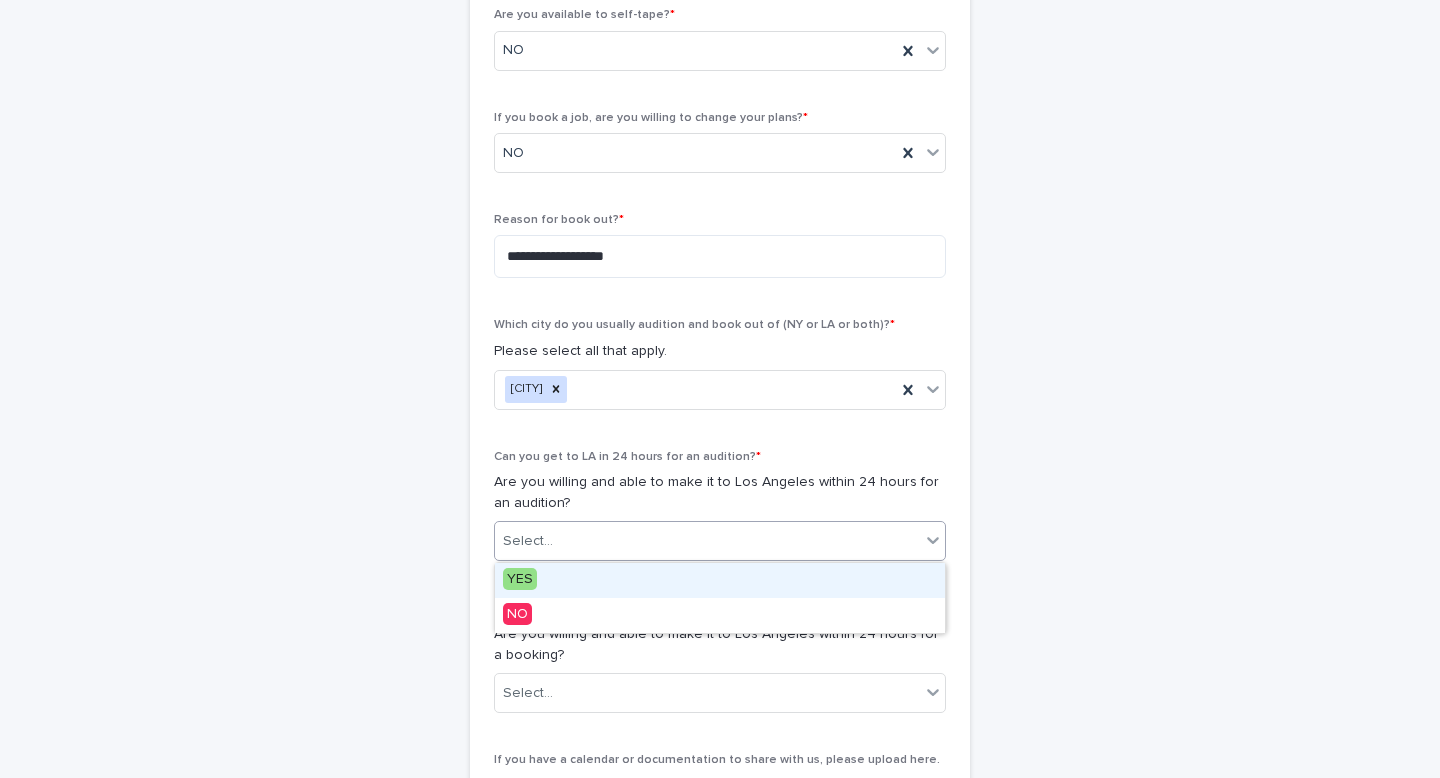 click on "Select..." at bounding box center (707, 541) 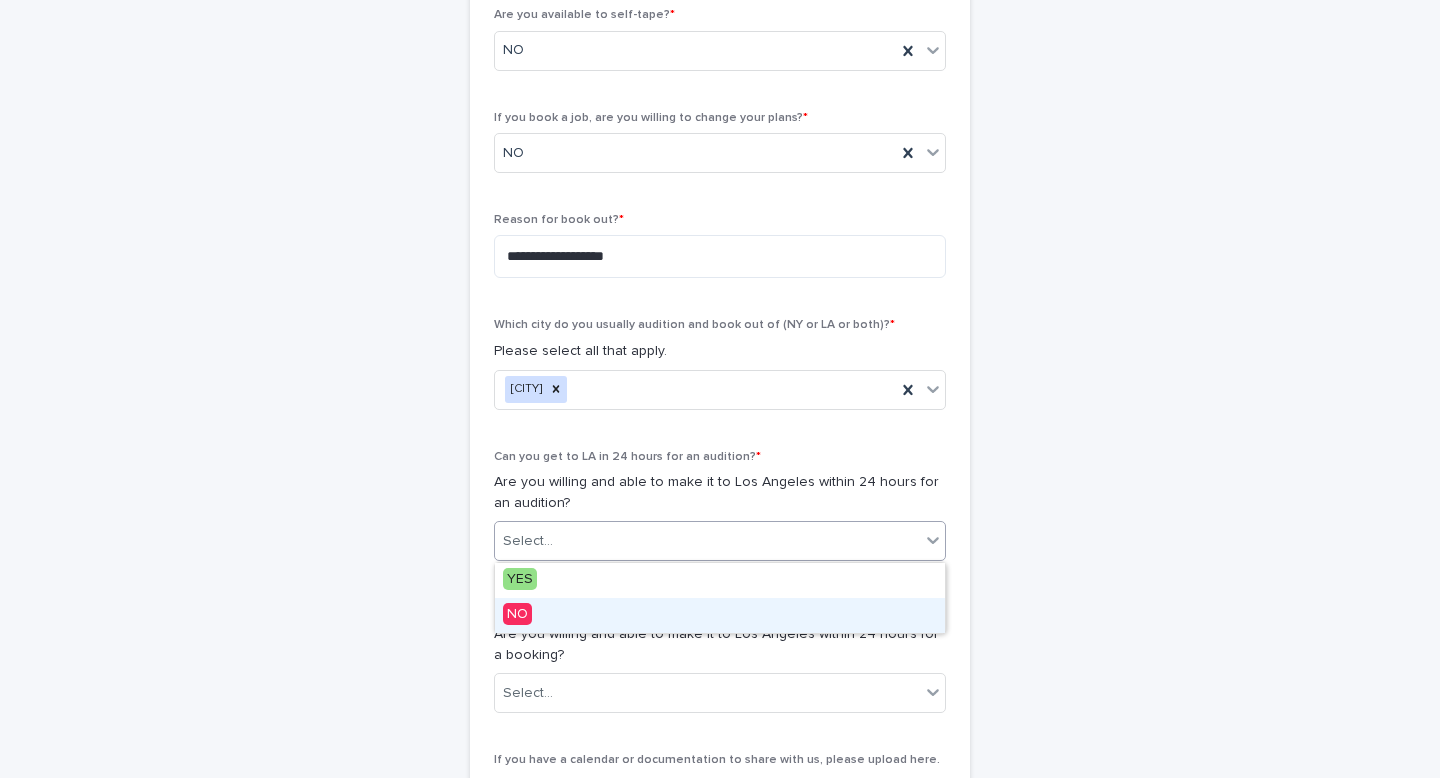 click on "NO" at bounding box center [720, 615] 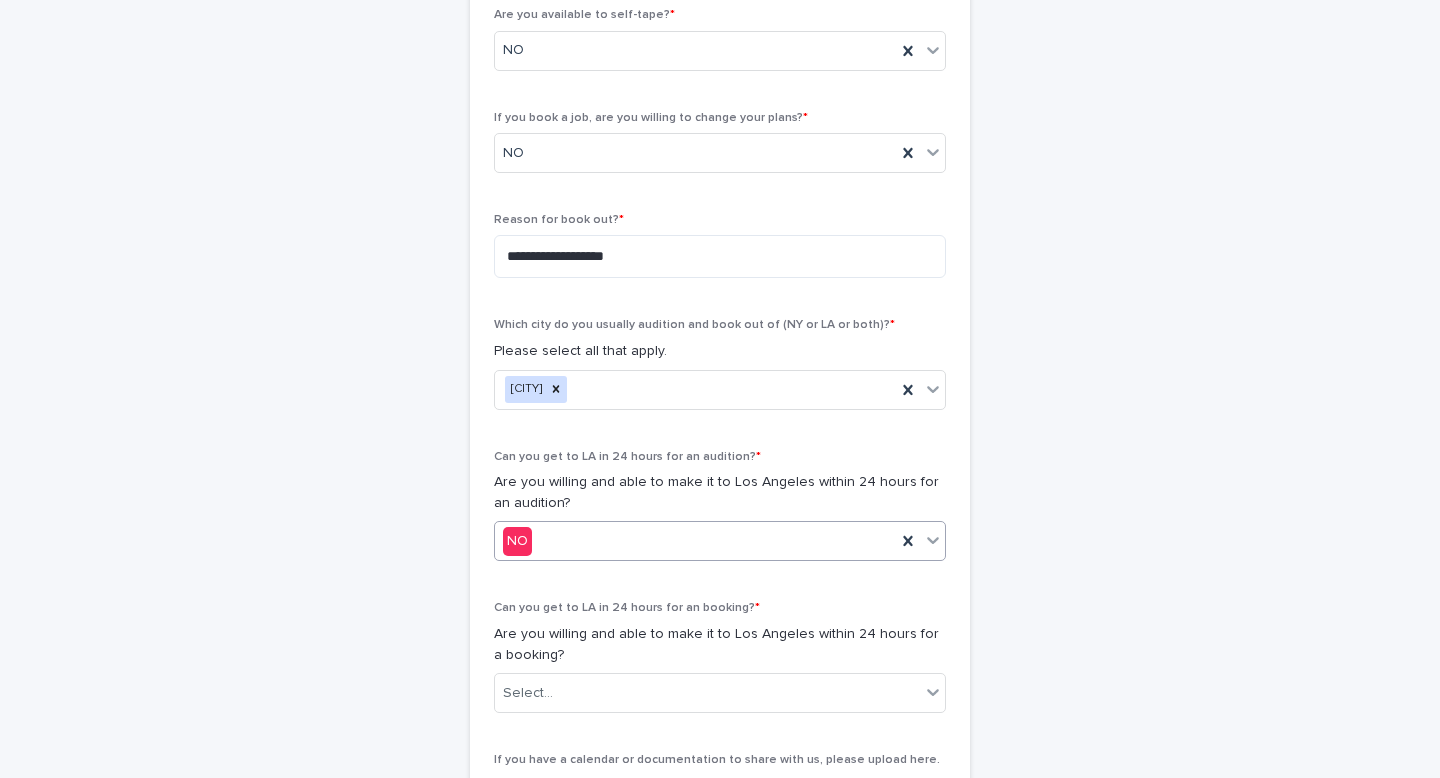 scroll, scrollTop: 859, scrollLeft: 0, axis: vertical 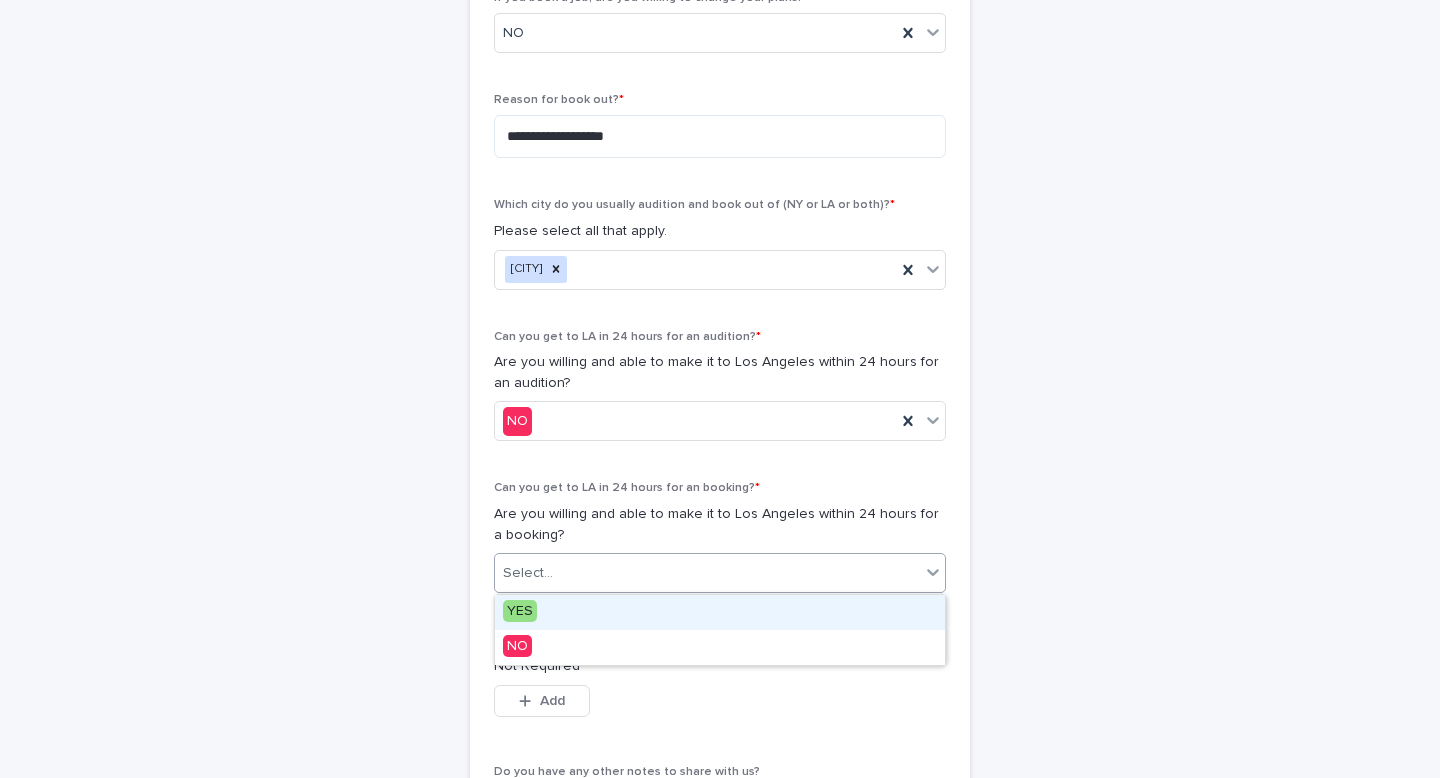 click on "Select..." at bounding box center (707, 573) 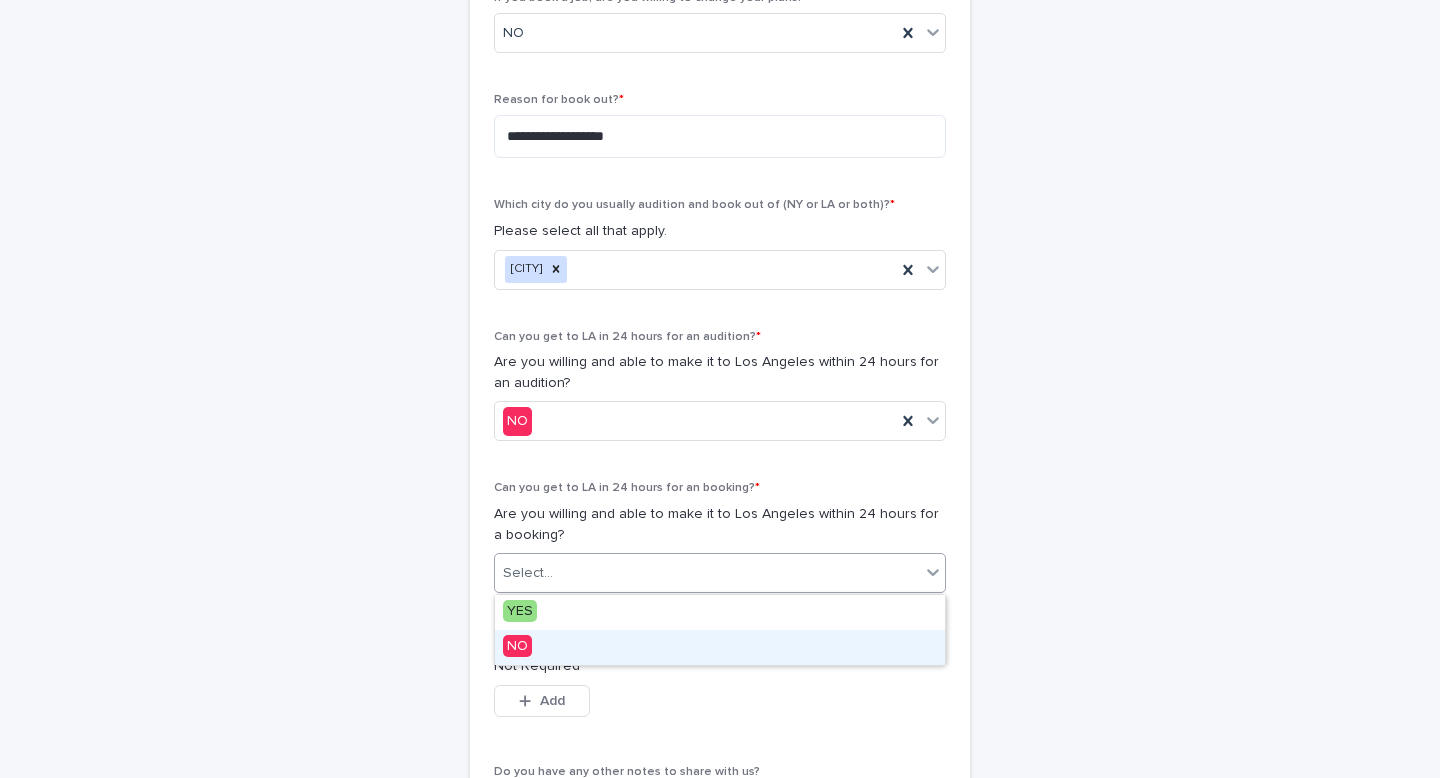 click on "NO" at bounding box center (720, 647) 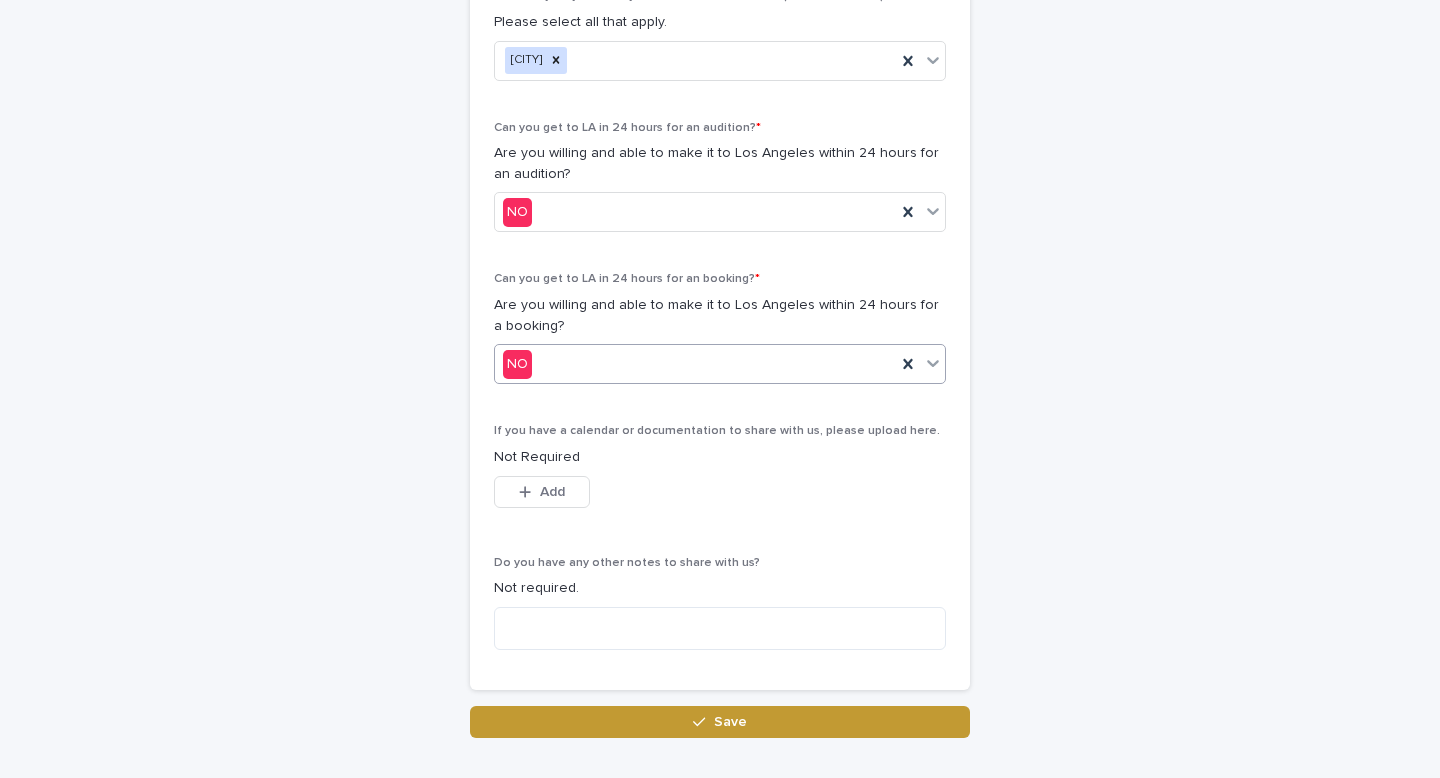 scroll, scrollTop: 1071, scrollLeft: 0, axis: vertical 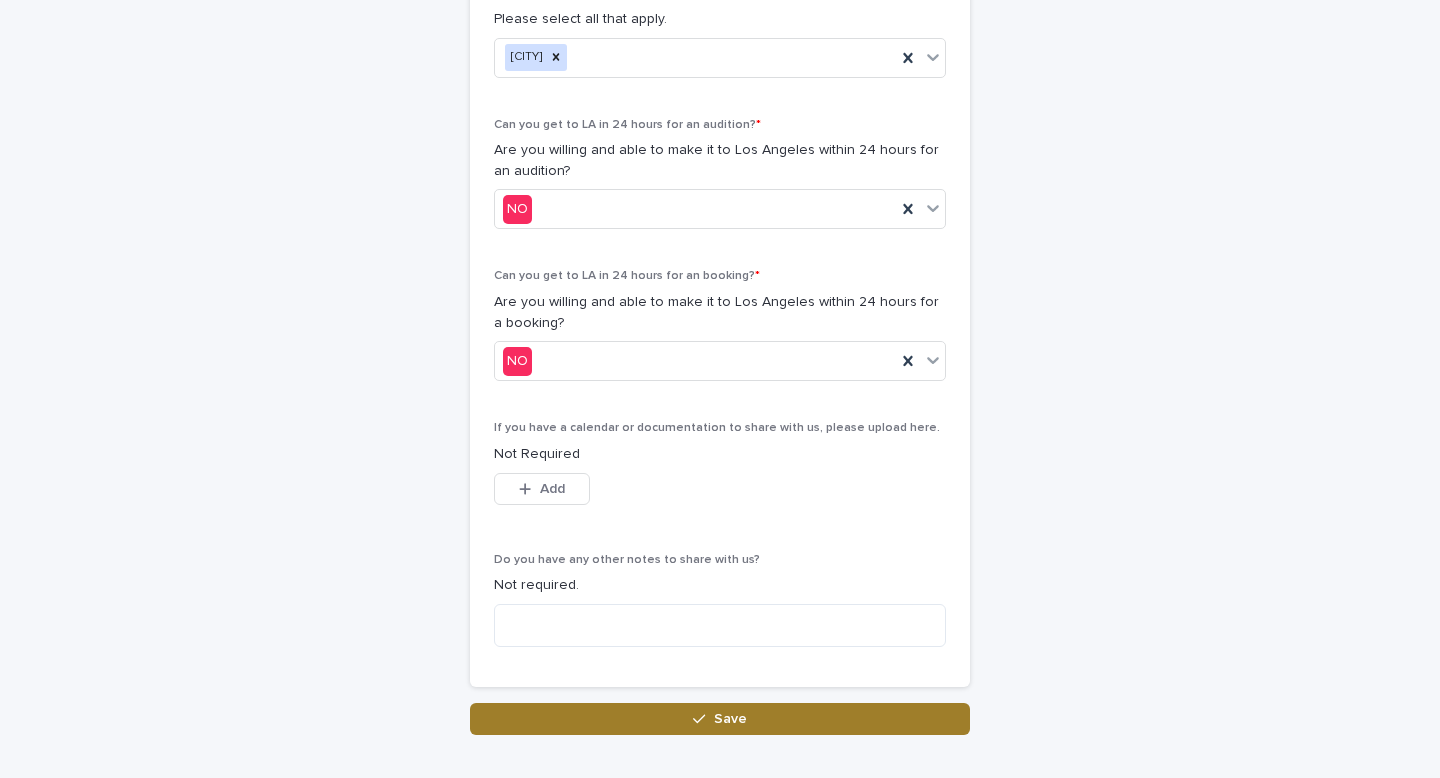 click on "Save" at bounding box center (720, 719) 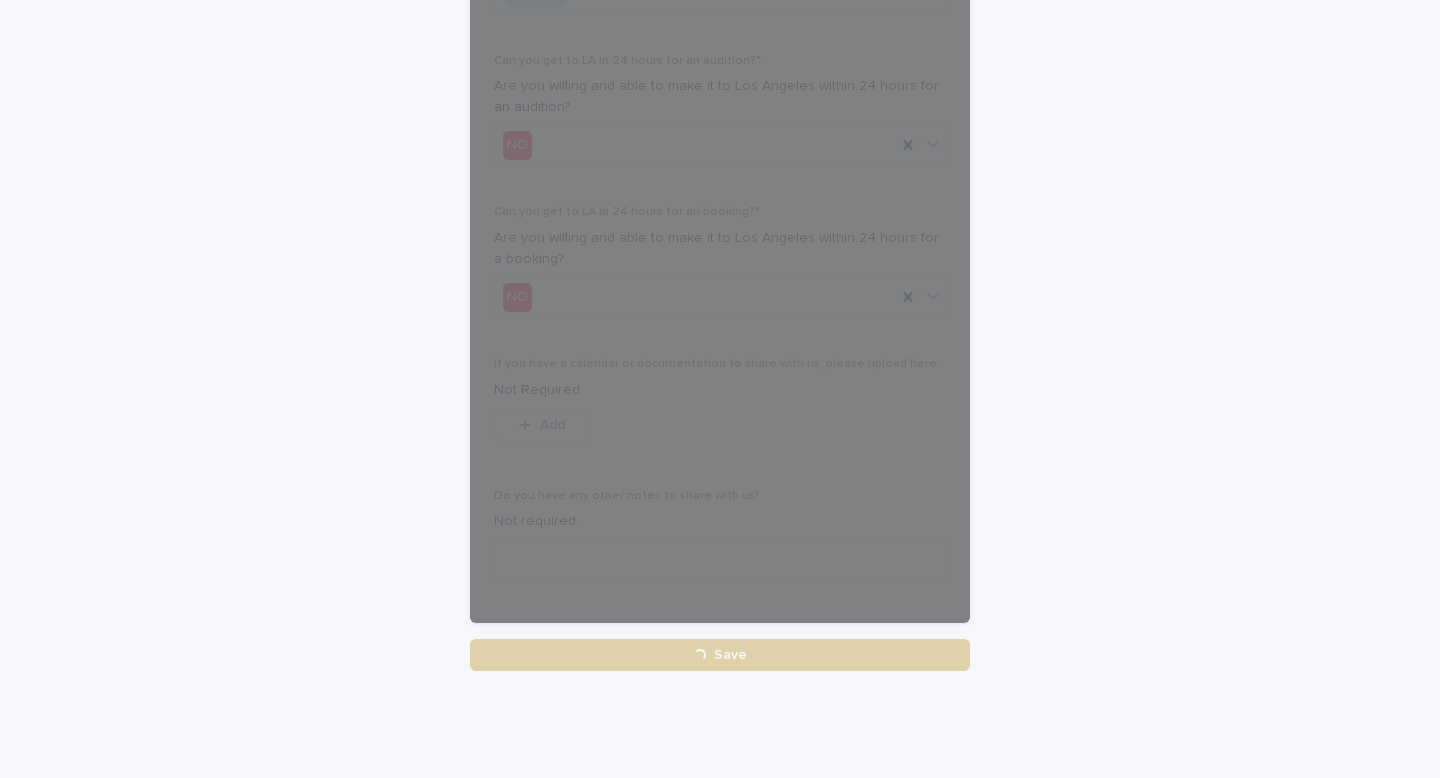 scroll, scrollTop: 1184, scrollLeft: 0, axis: vertical 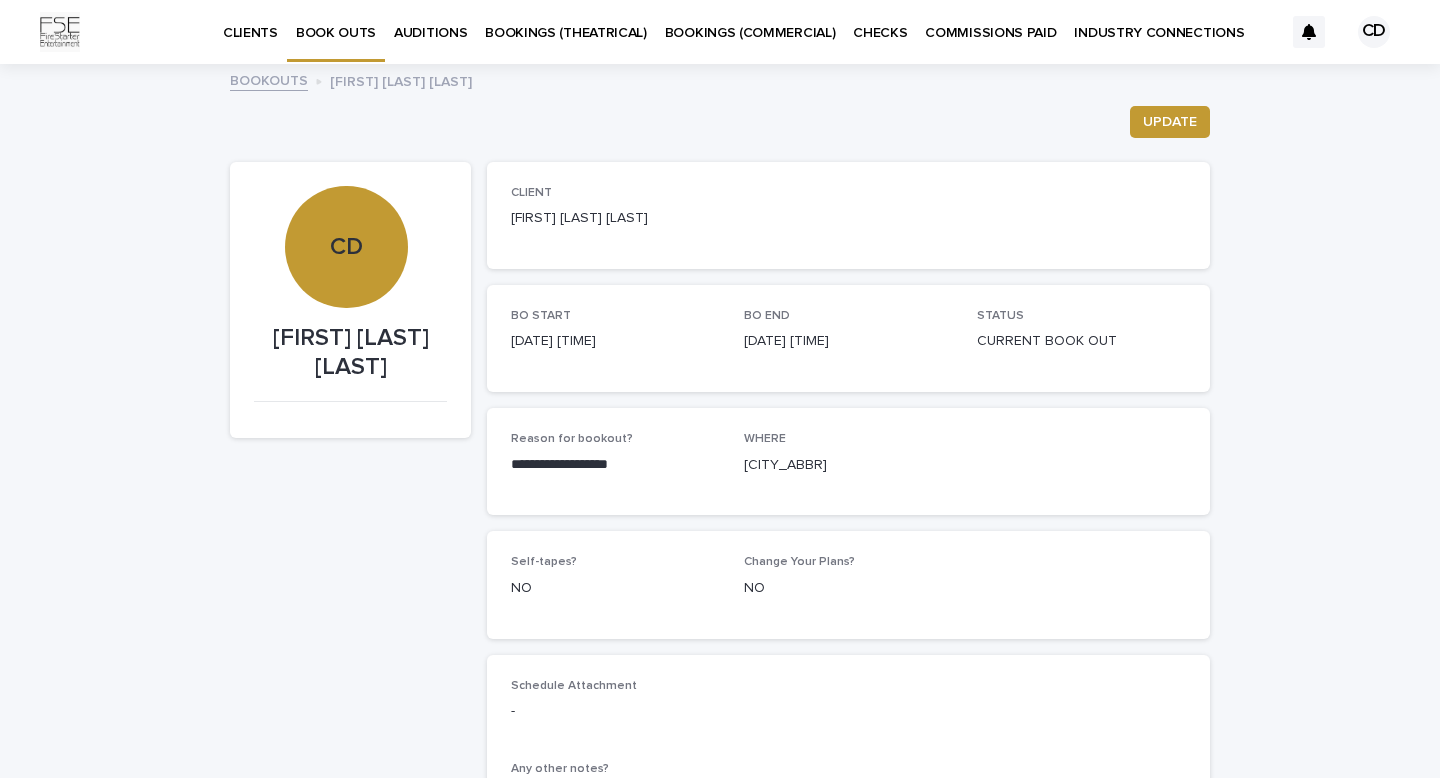 click on "CD" at bounding box center (1374, 32) 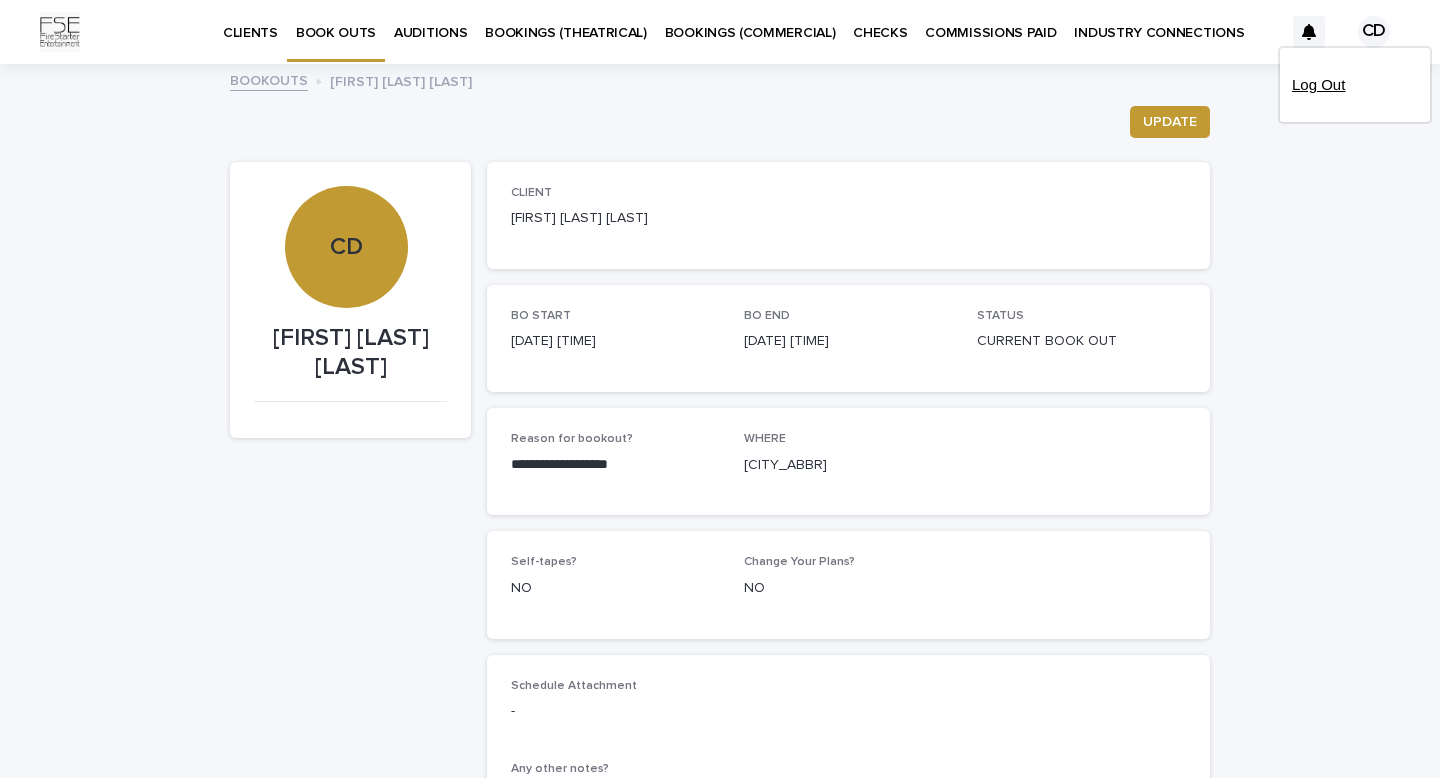 click on "Log Out" at bounding box center (1355, 85) 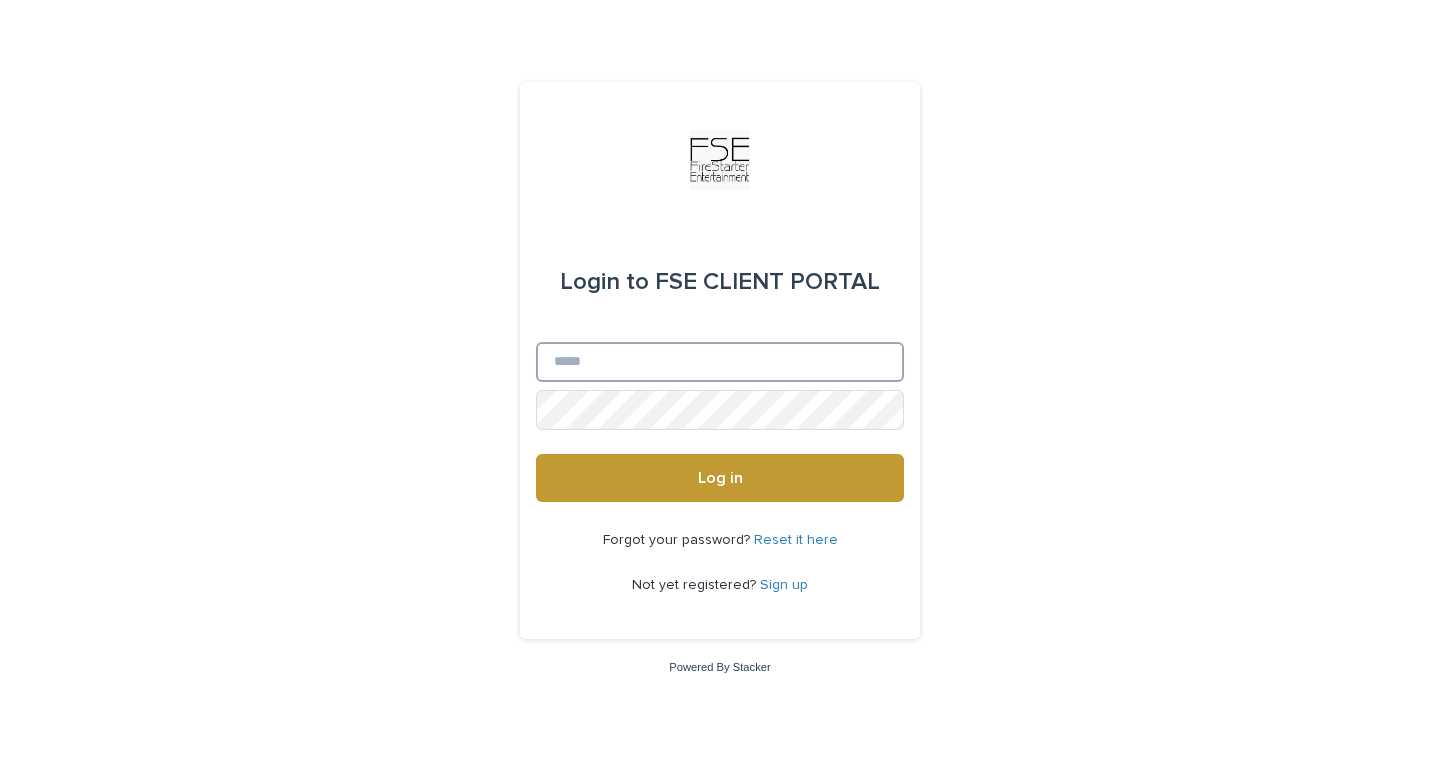 click on "Email" at bounding box center (720, 362) 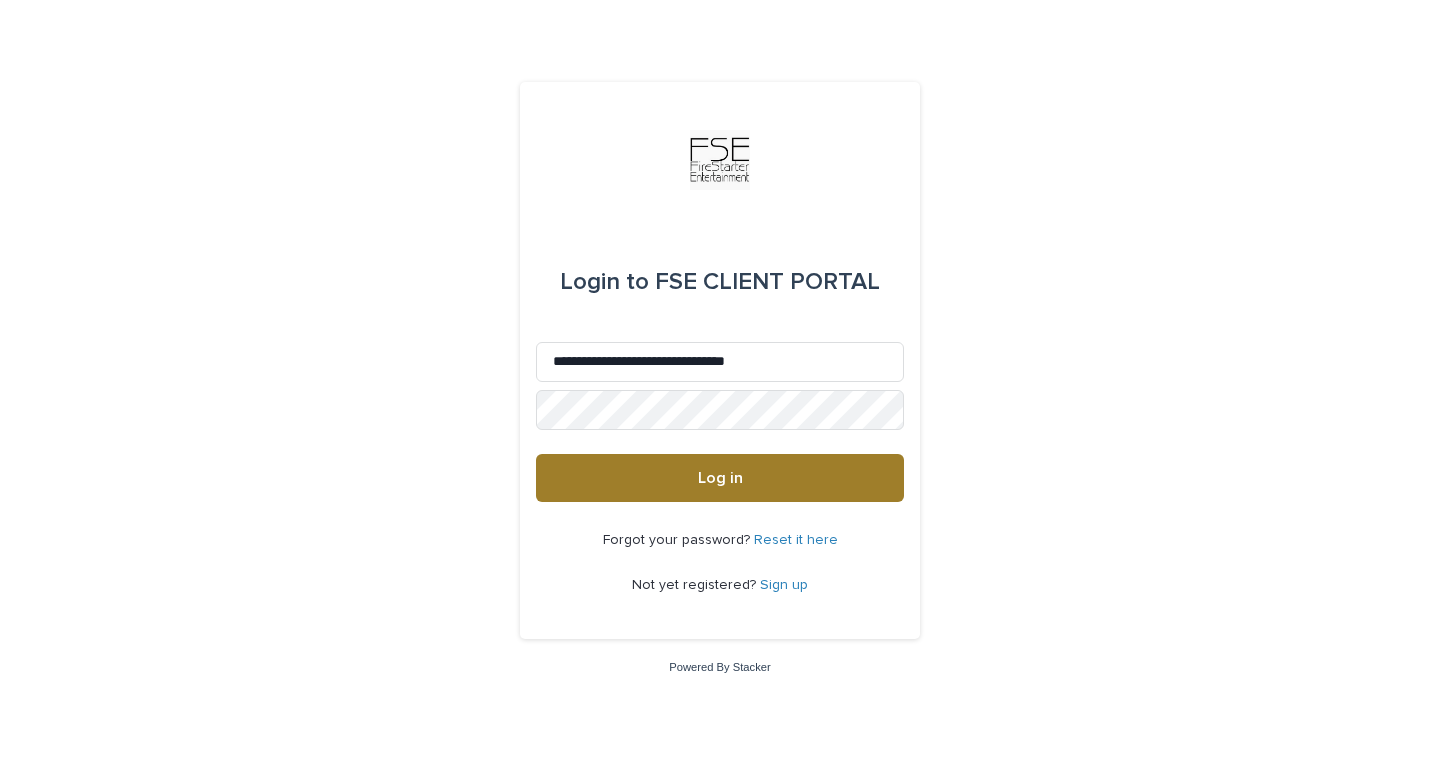click on "Log in" at bounding box center [720, 478] 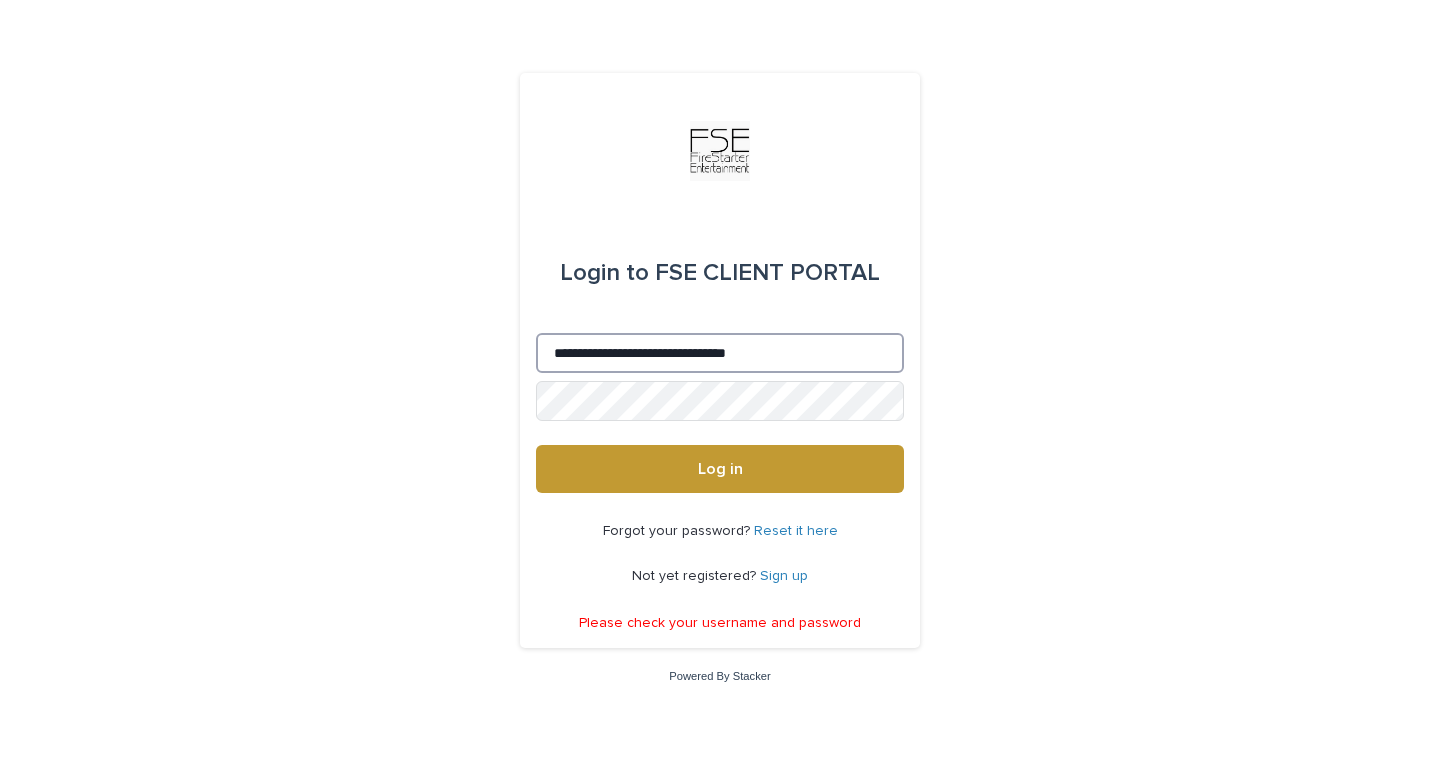 drag, startPoint x: 807, startPoint y: 354, endPoint x: 663, endPoint y: 354, distance: 144 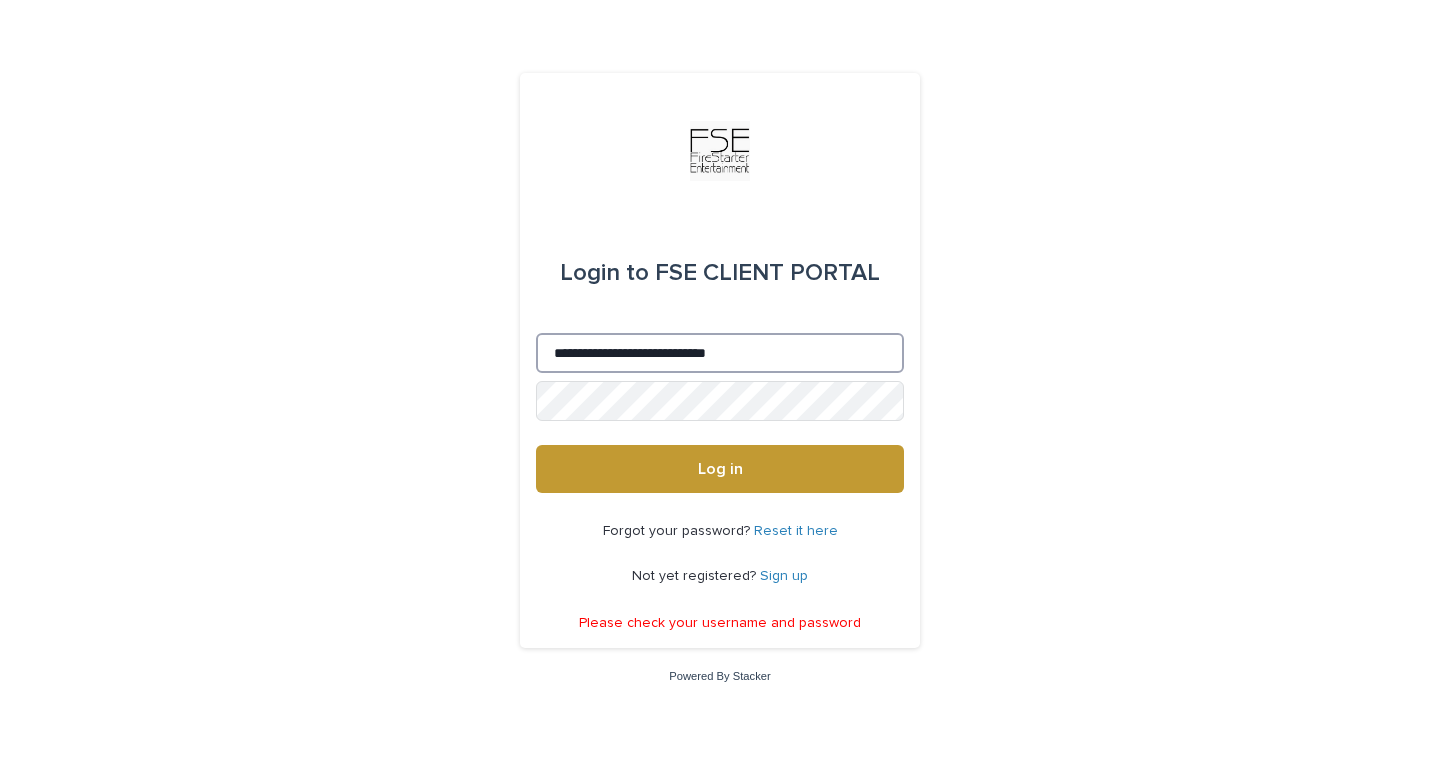 type on "**********" 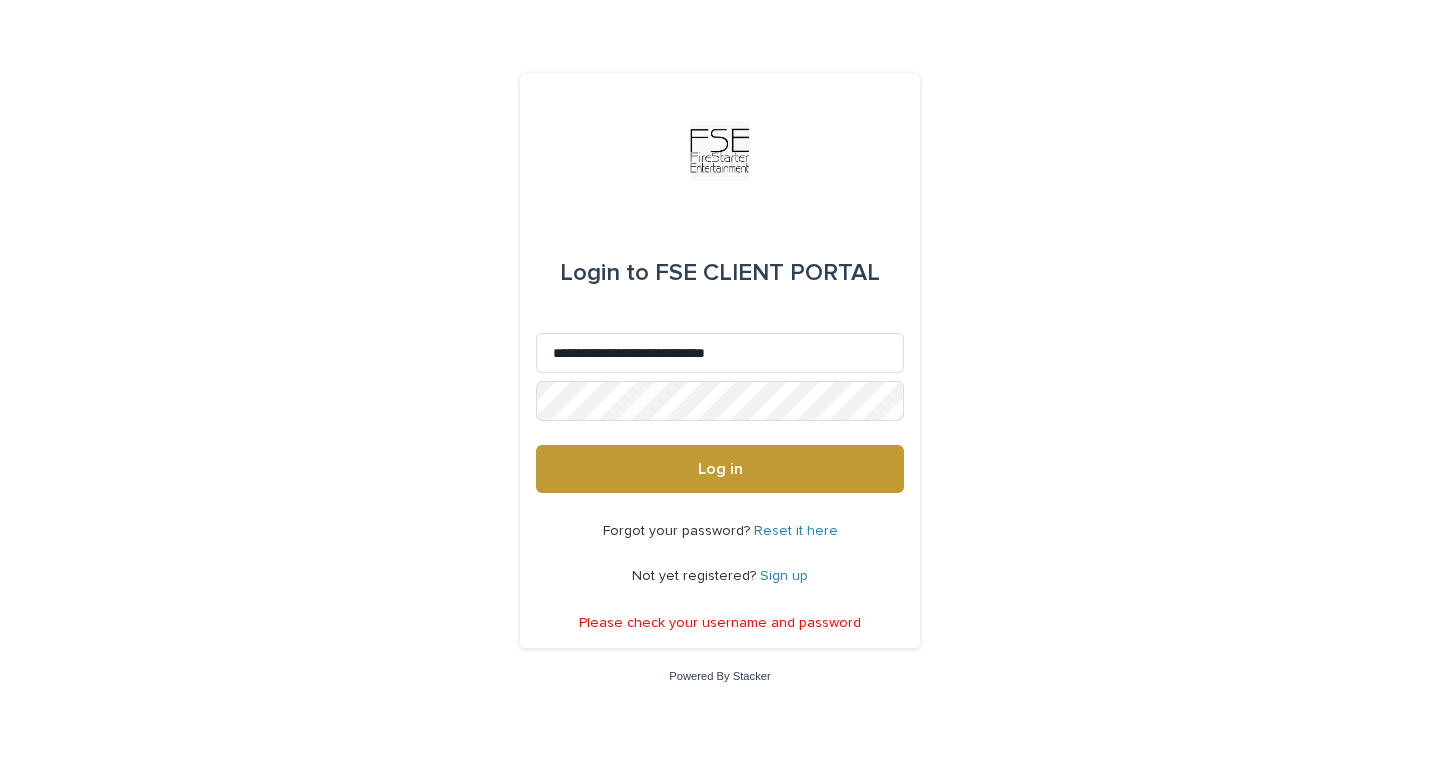 click on "Forgot your password?   Reset it here Not yet registered?   Sign up" at bounding box center (720, 554) 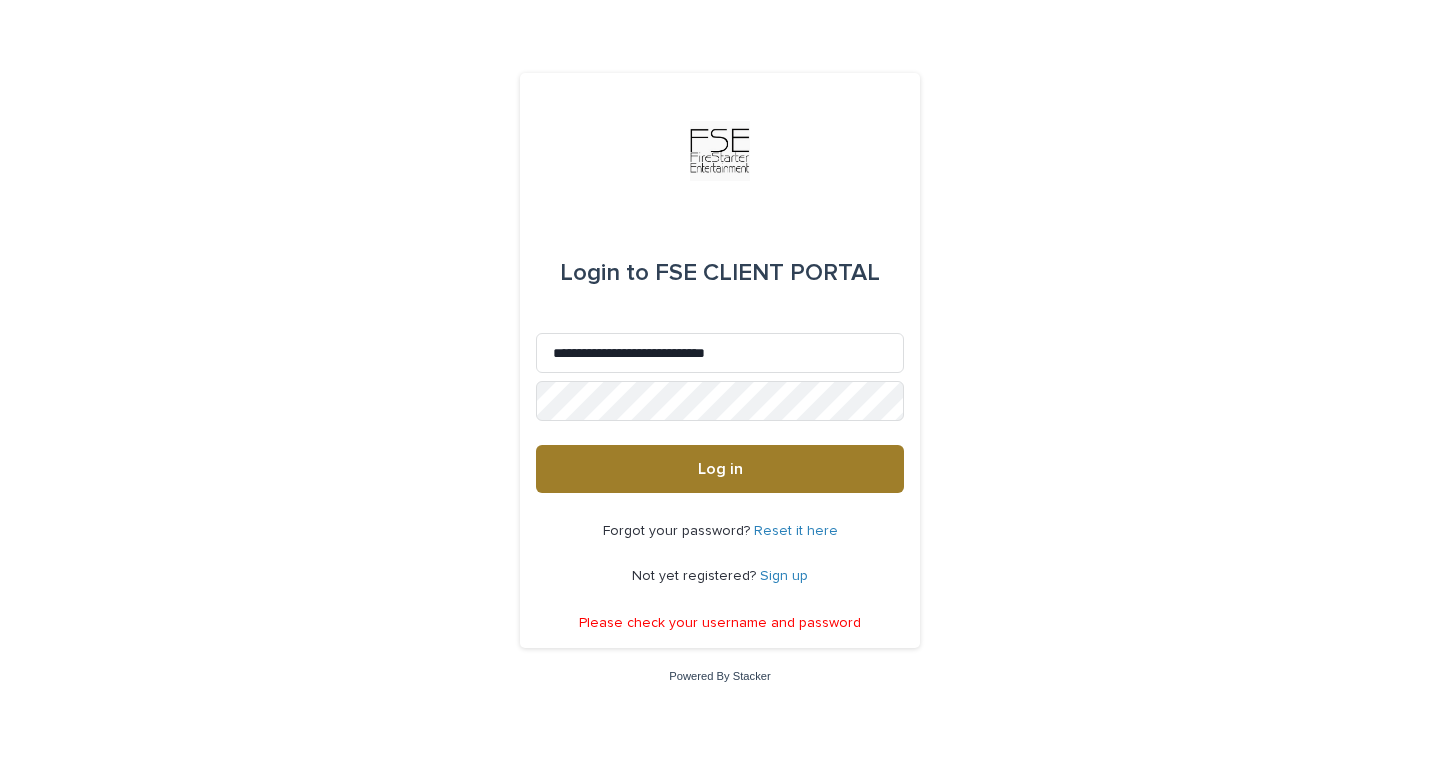 click on "Log in" at bounding box center [720, 469] 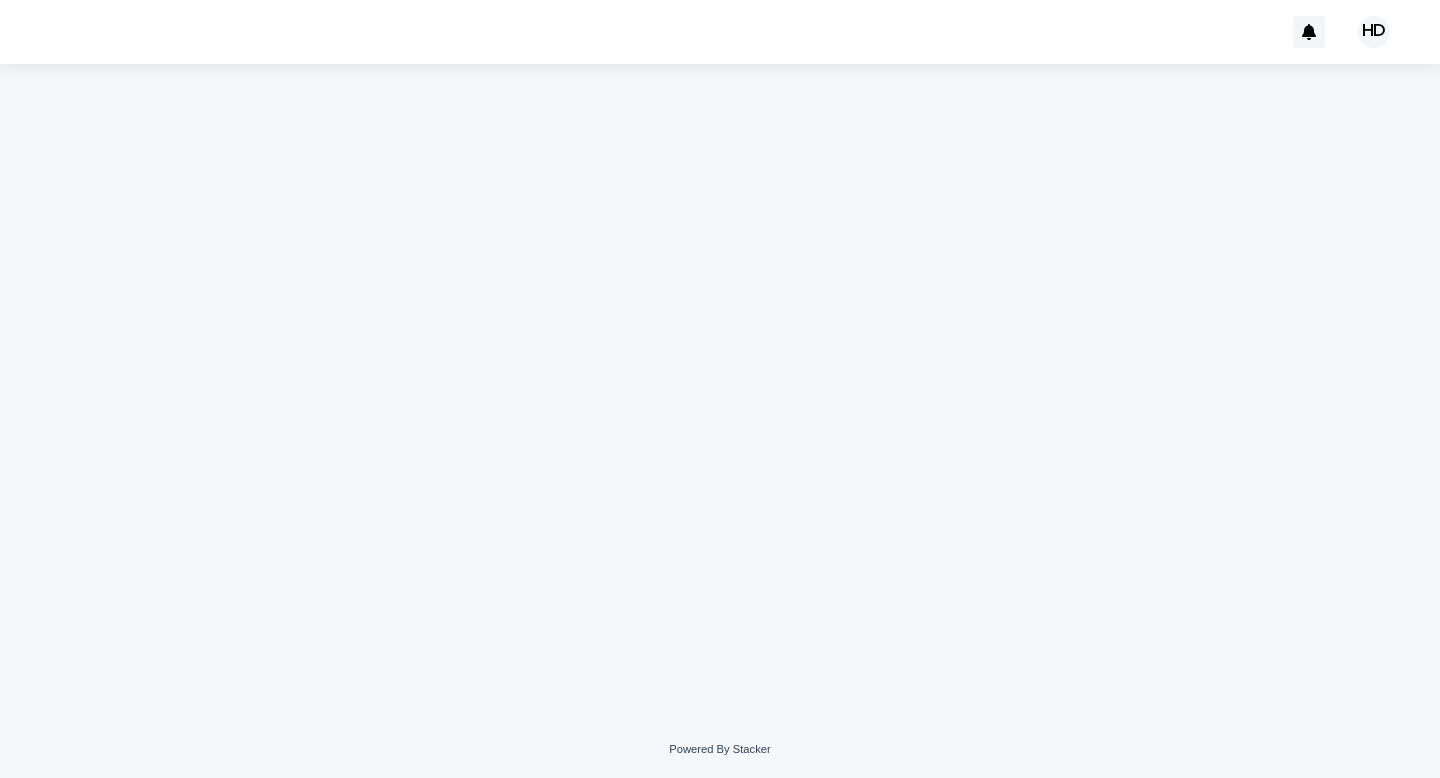 scroll, scrollTop: 0, scrollLeft: 0, axis: both 